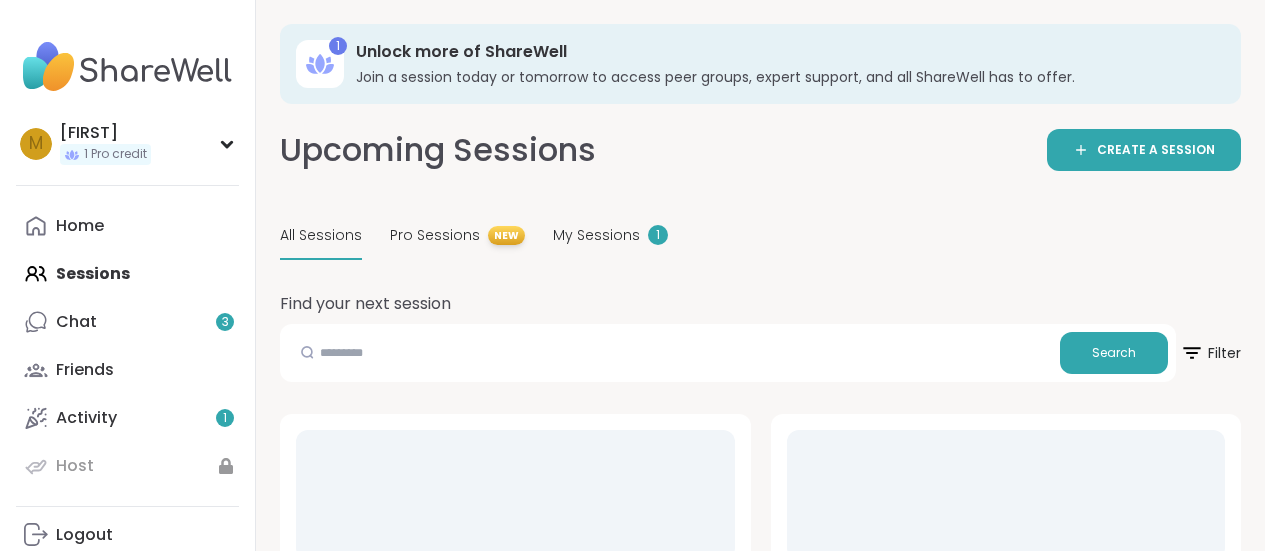 scroll, scrollTop: 0, scrollLeft: 0, axis: both 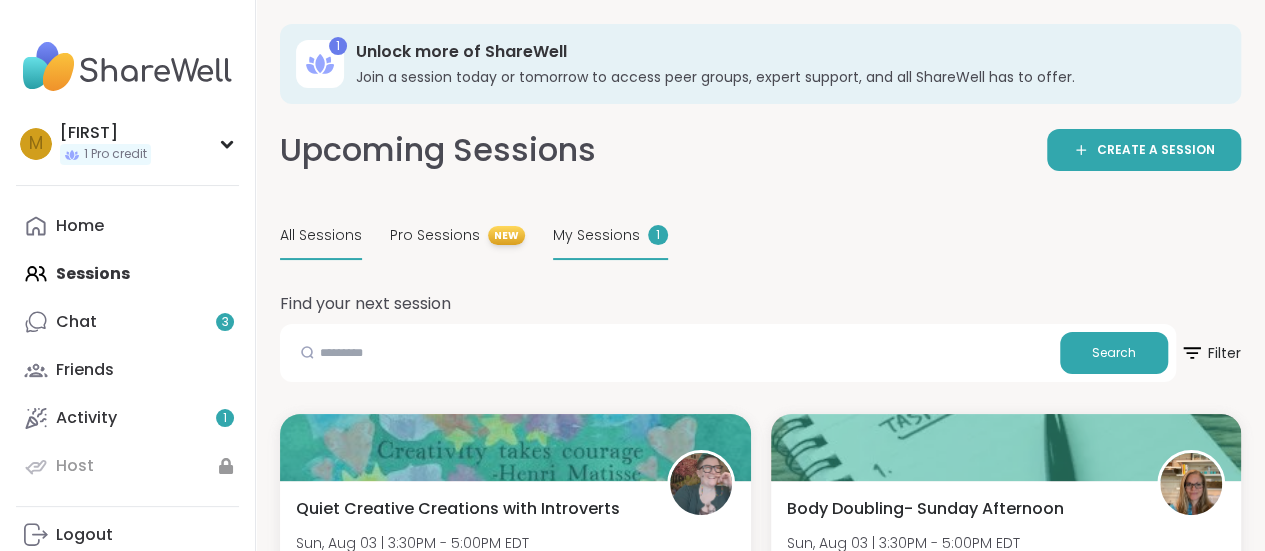 click on "My Sessions 1" at bounding box center [610, 236] 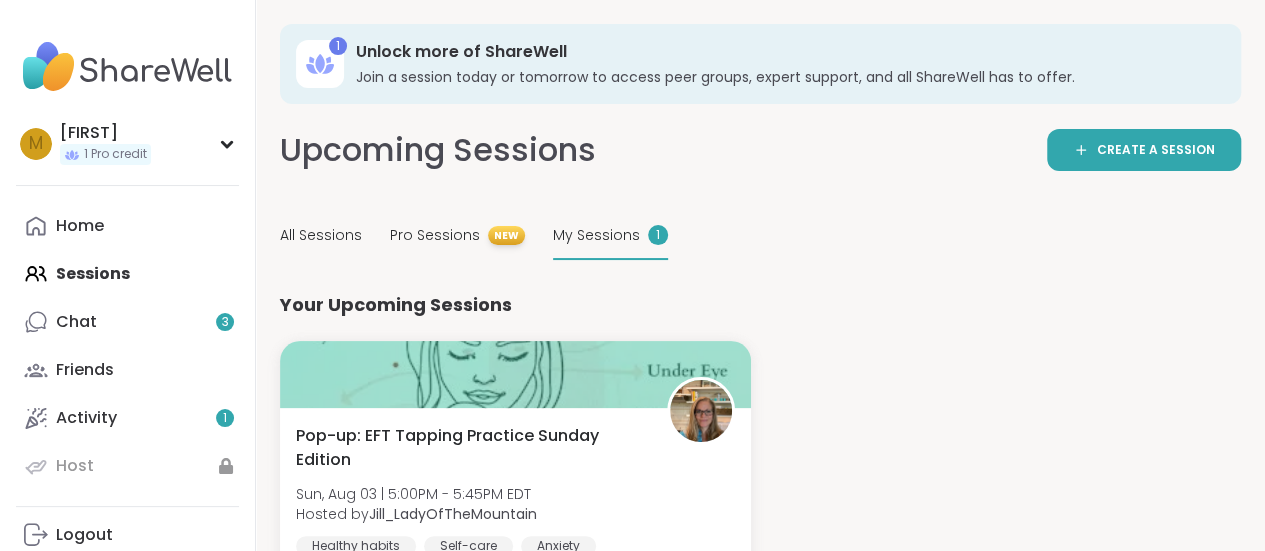 scroll, scrollTop: 110, scrollLeft: 0, axis: vertical 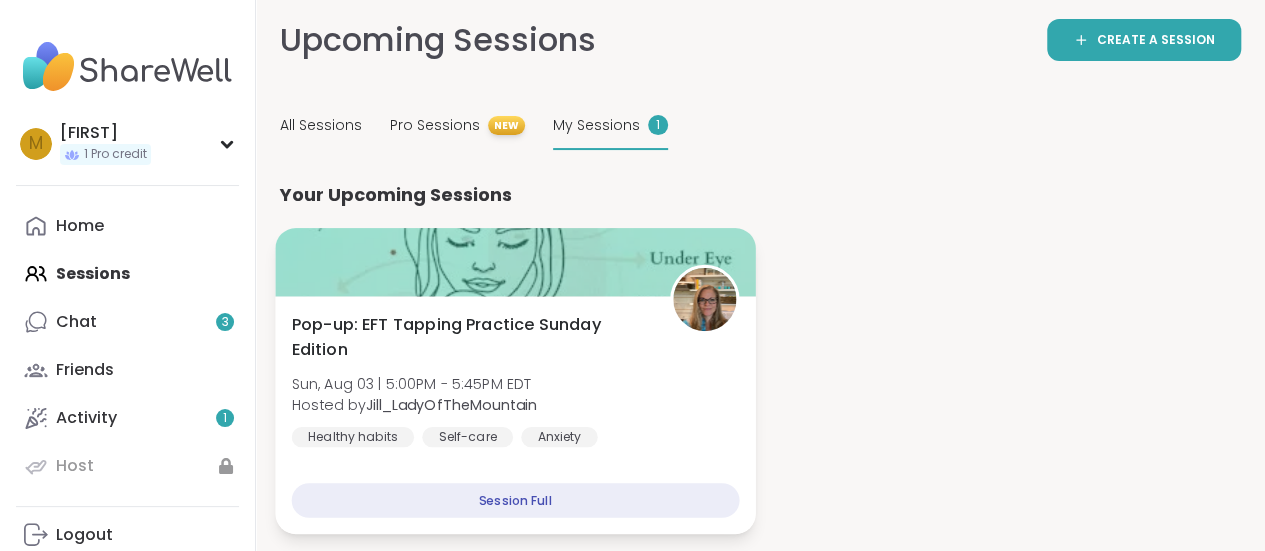 click on "Session Full" at bounding box center (515, 500) 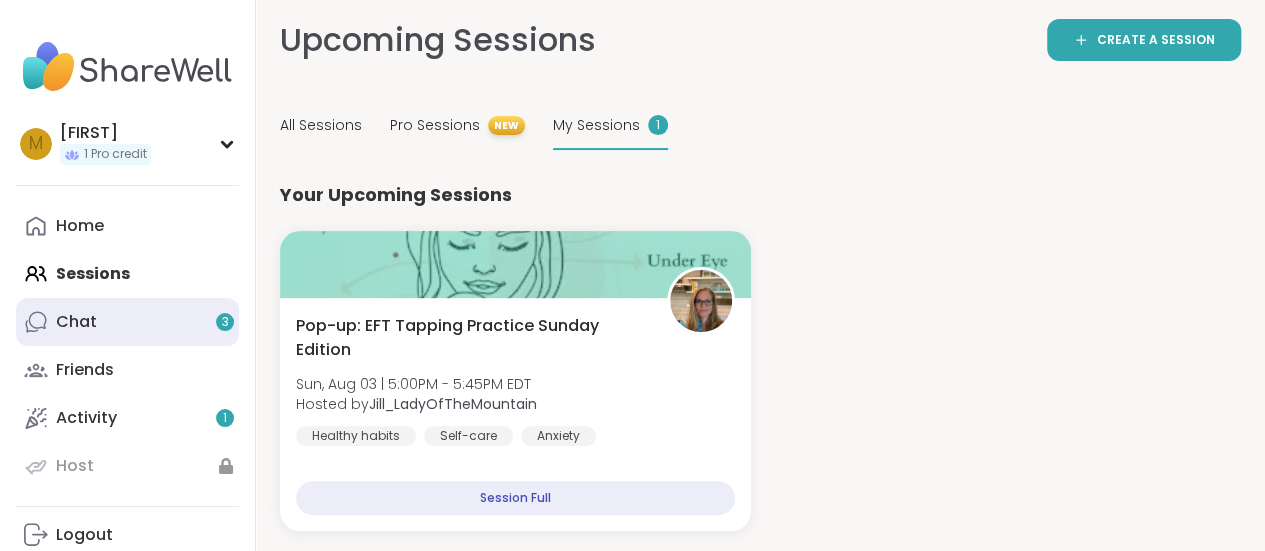 click on "Chat 3" at bounding box center (127, 322) 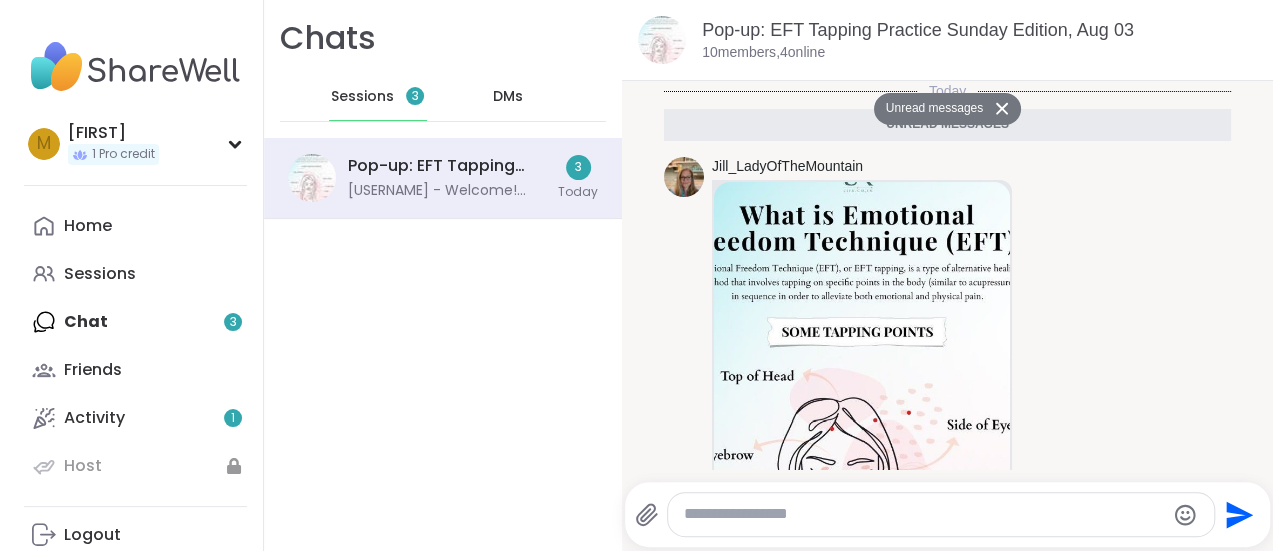 scroll, scrollTop: 0, scrollLeft: 0, axis: both 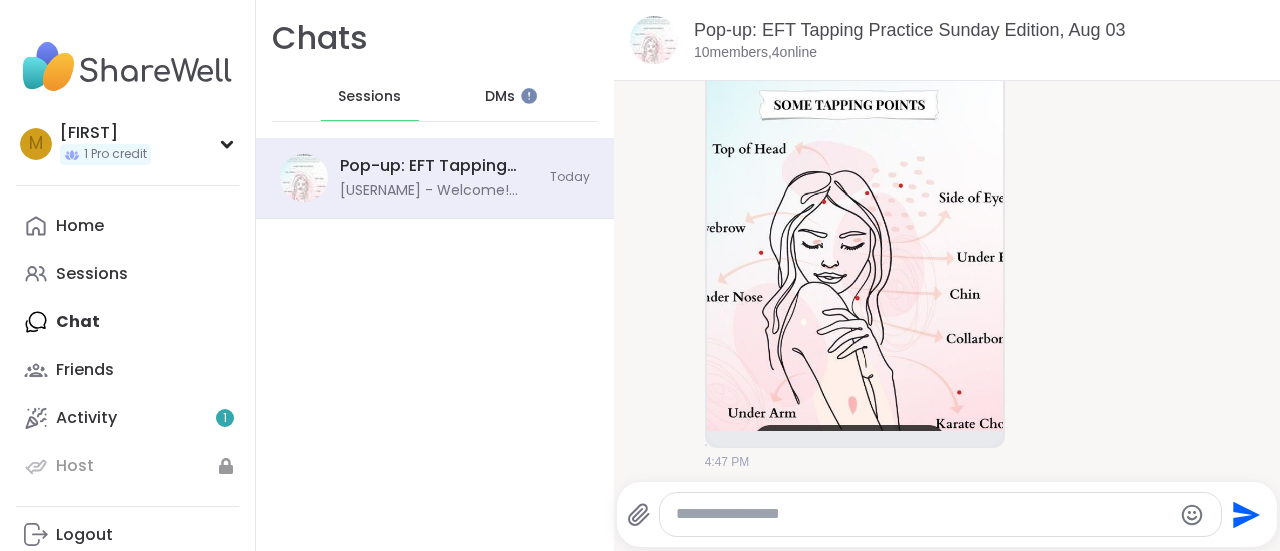 click at bounding box center (855, 193) 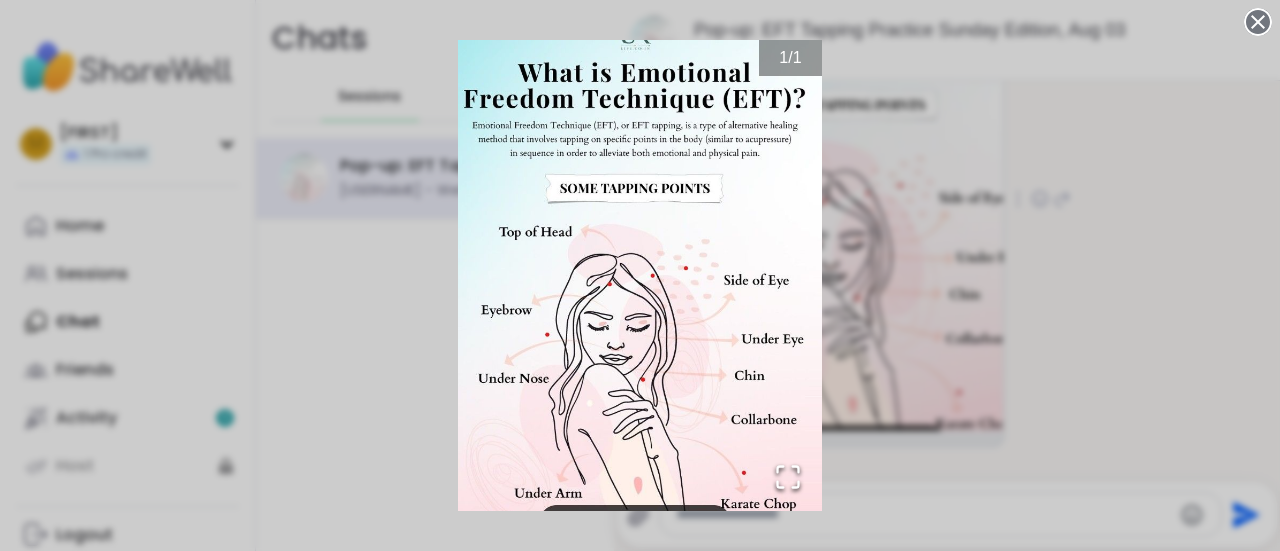 click 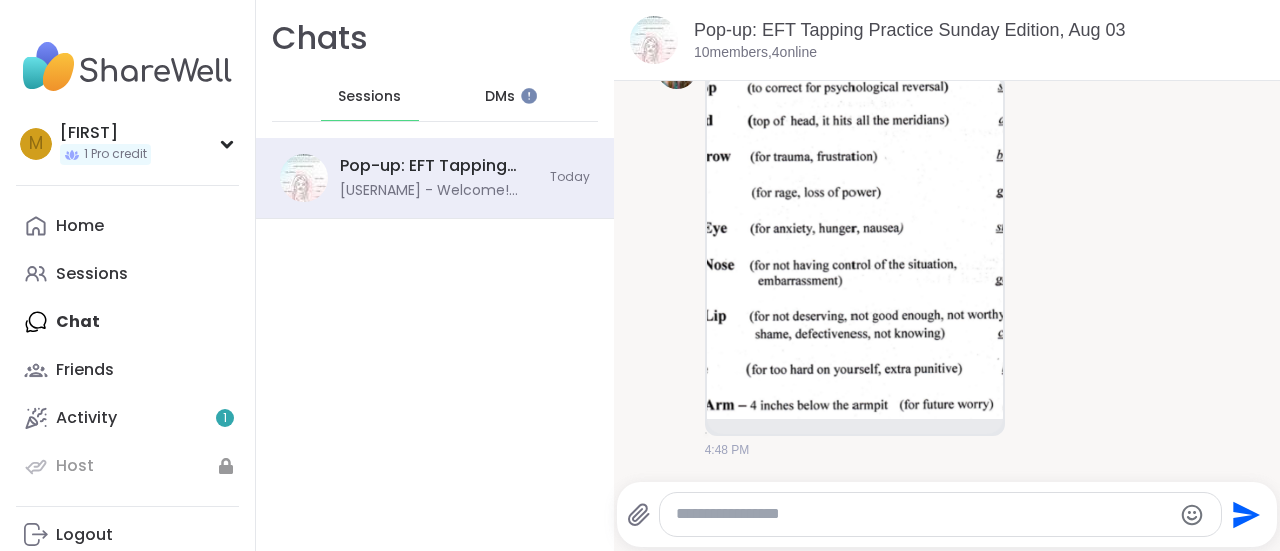 scroll, scrollTop: 666, scrollLeft: 0, axis: vertical 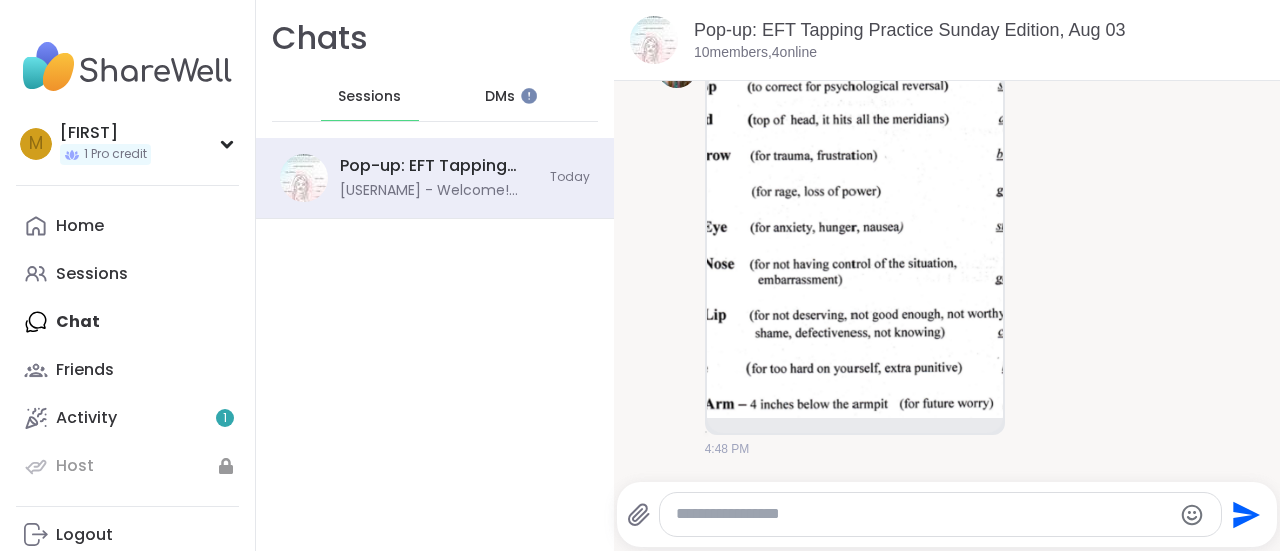 click at bounding box center [855, 246] 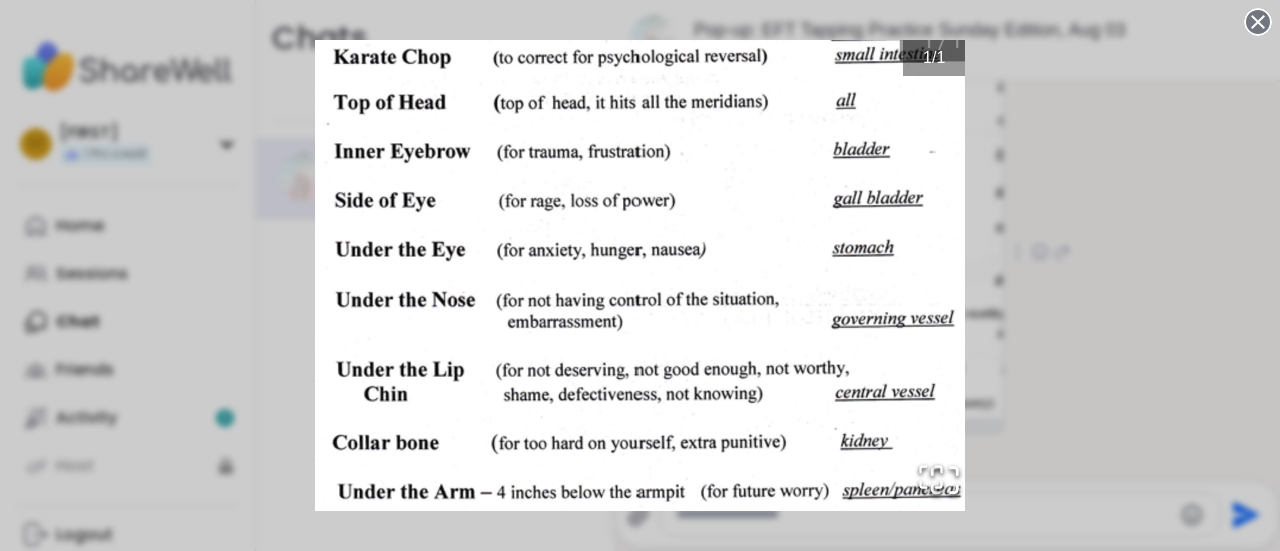 click 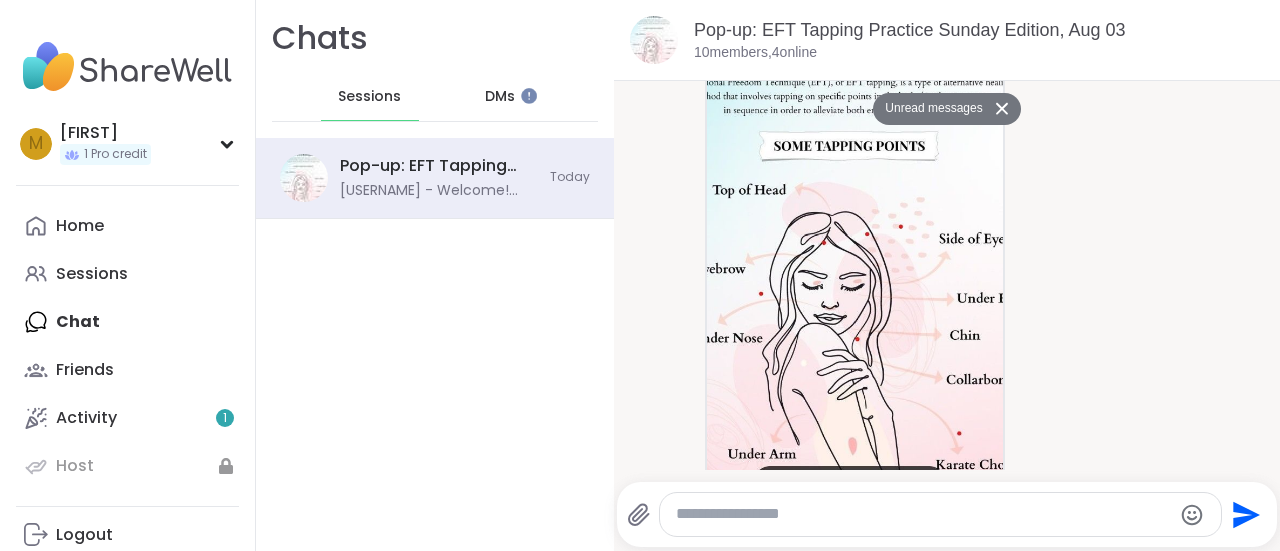 scroll, scrollTop: 186, scrollLeft: 0, axis: vertical 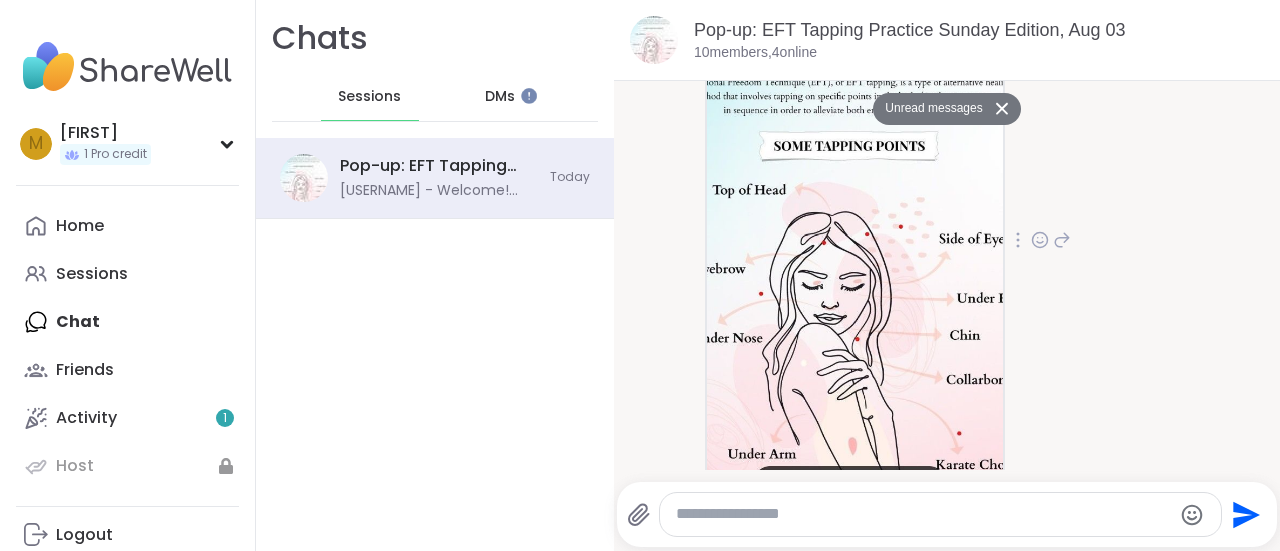 click at bounding box center (855, 234) 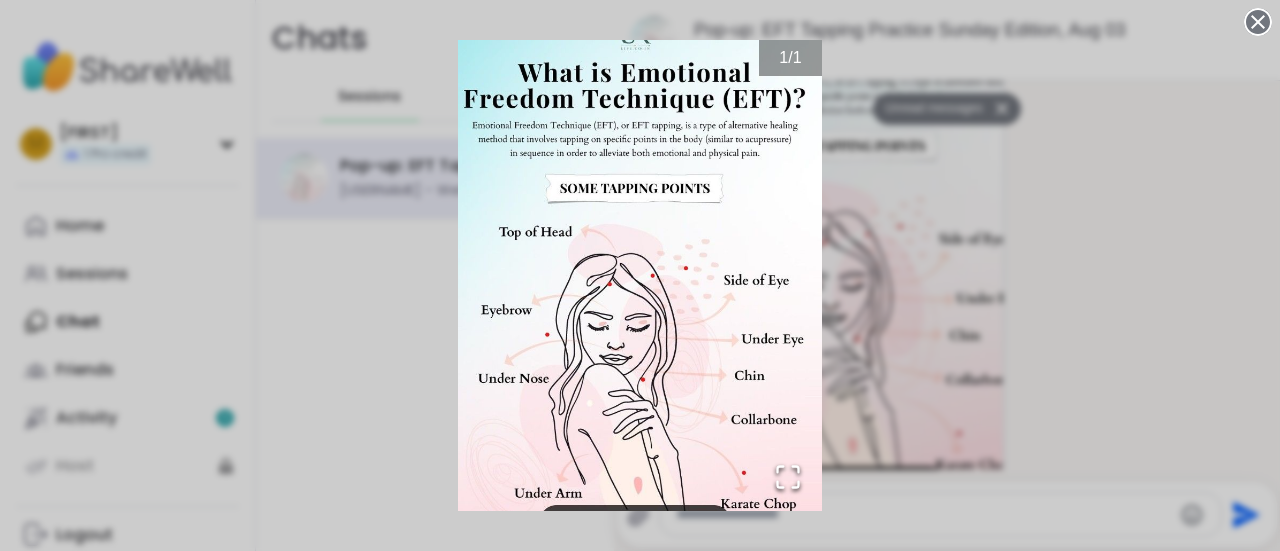 drag, startPoint x: 1240, startPoint y: 39, endPoint x: 1256, endPoint y: 10, distance: 33.12099 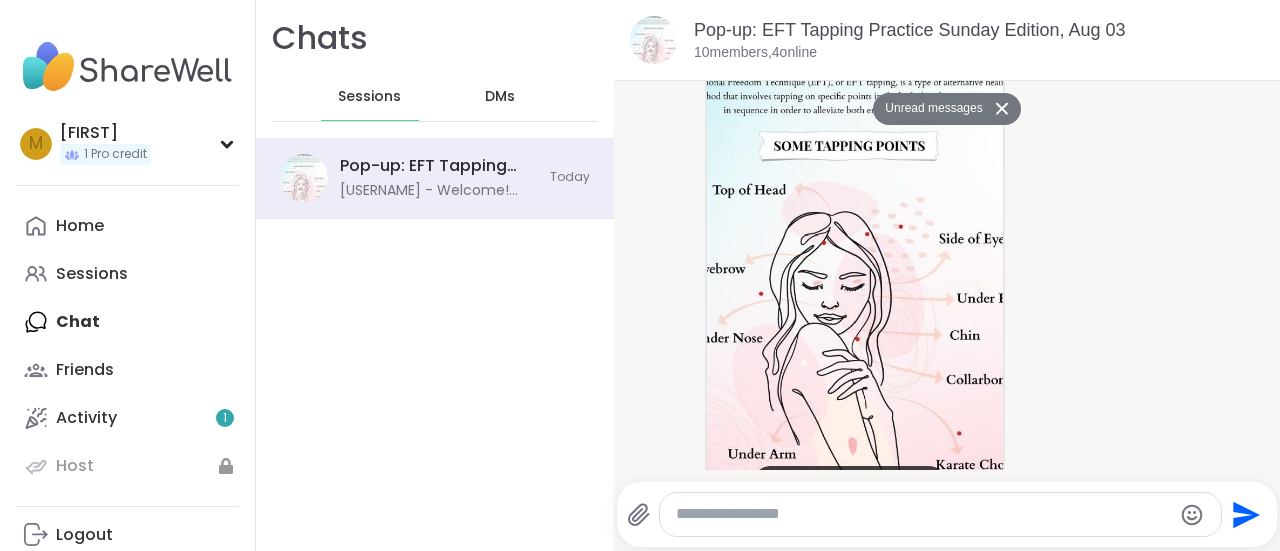 click on "Pop-up: EFT Tapping Practice Sunday Edition, Aug 03 10  members,  4  online" at bounding box center (947, 40) 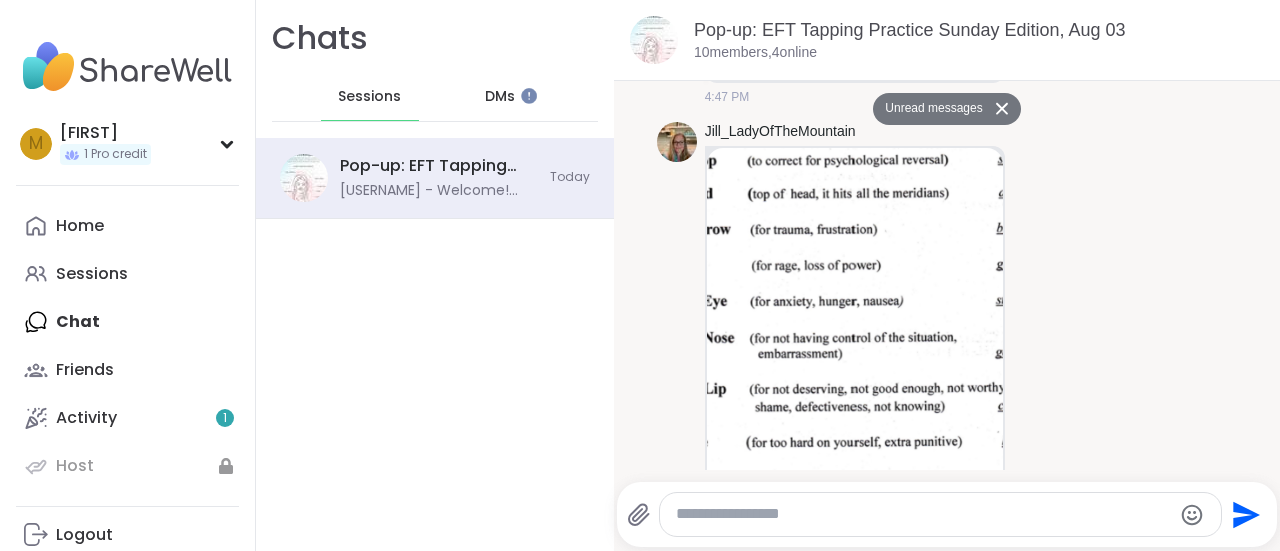 scroll, scrollTop: 594, scrollLeft: 0, axis: vertical 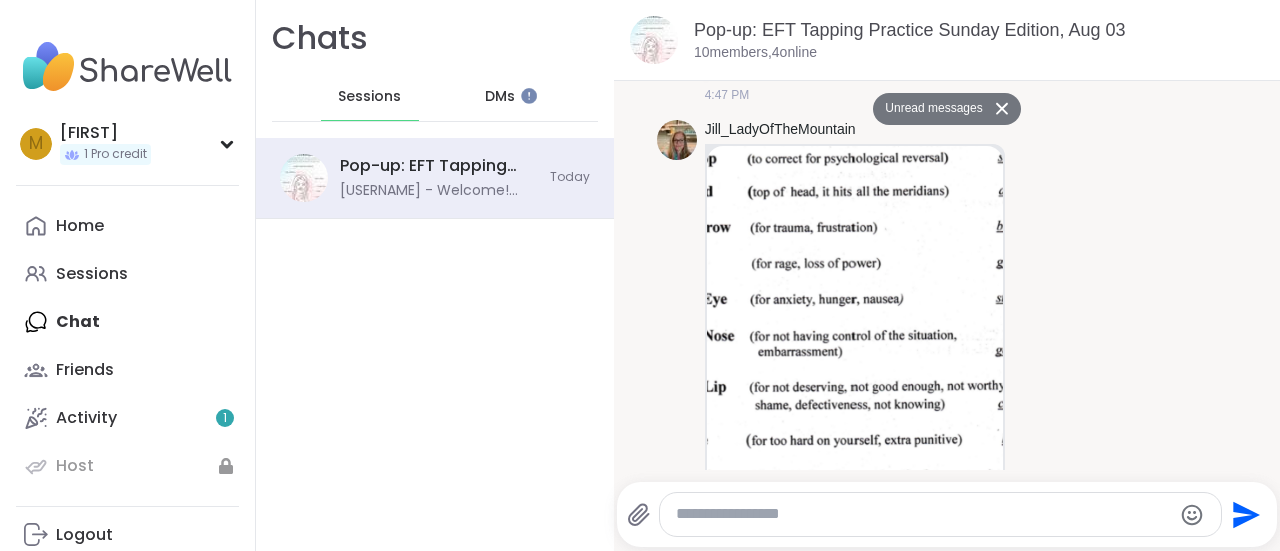 click at bounding box center [855, 318] 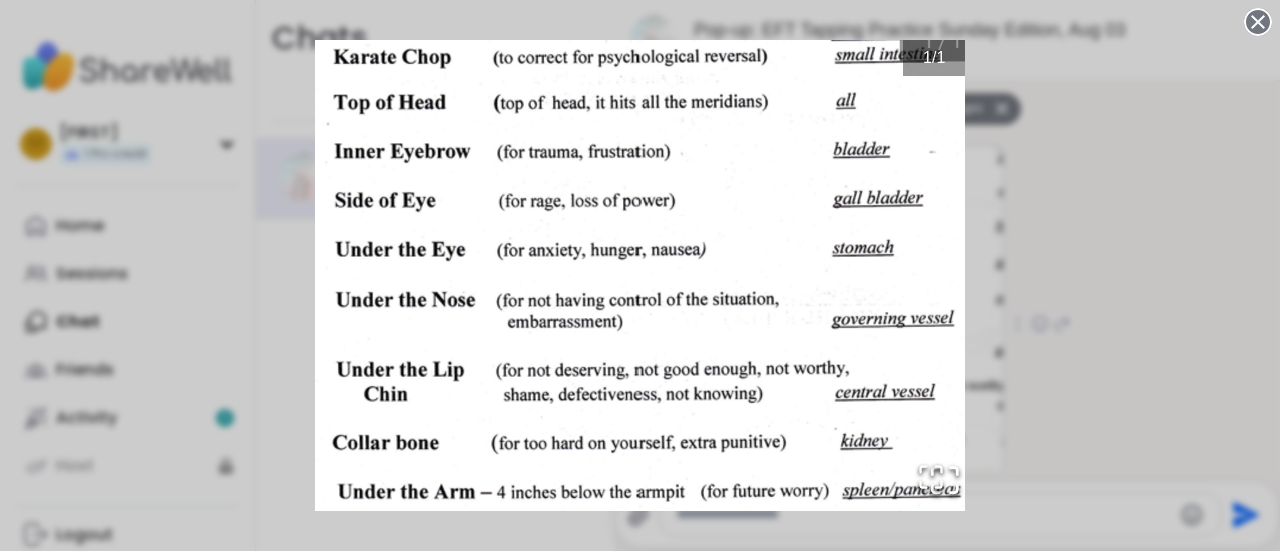 click 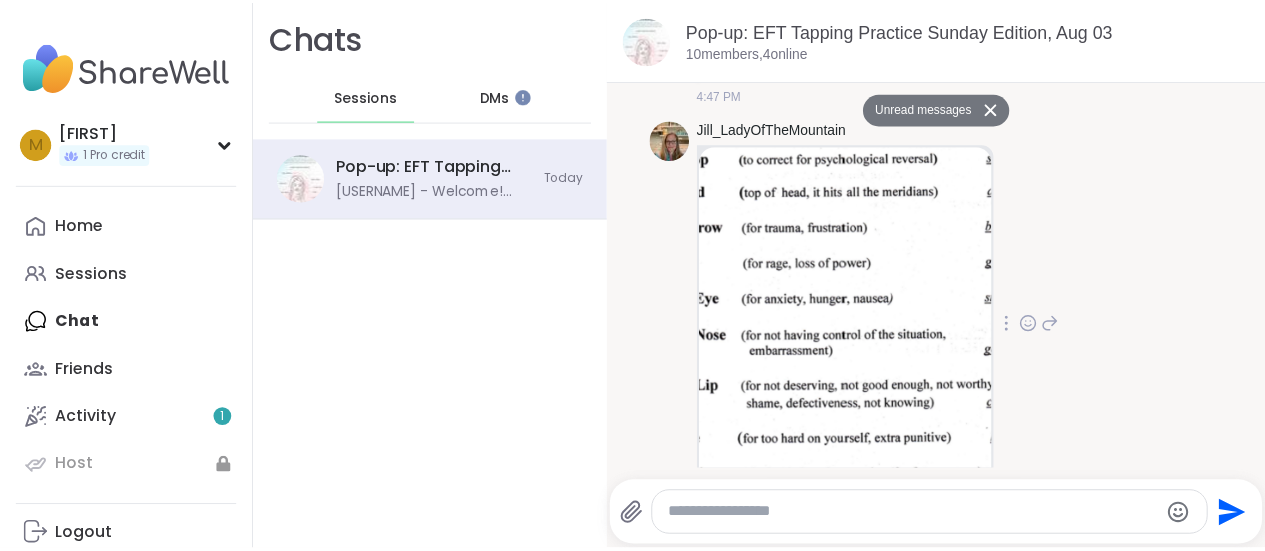 scroll, scrollTop: 914, scrollLeft: 0, axis: vertical 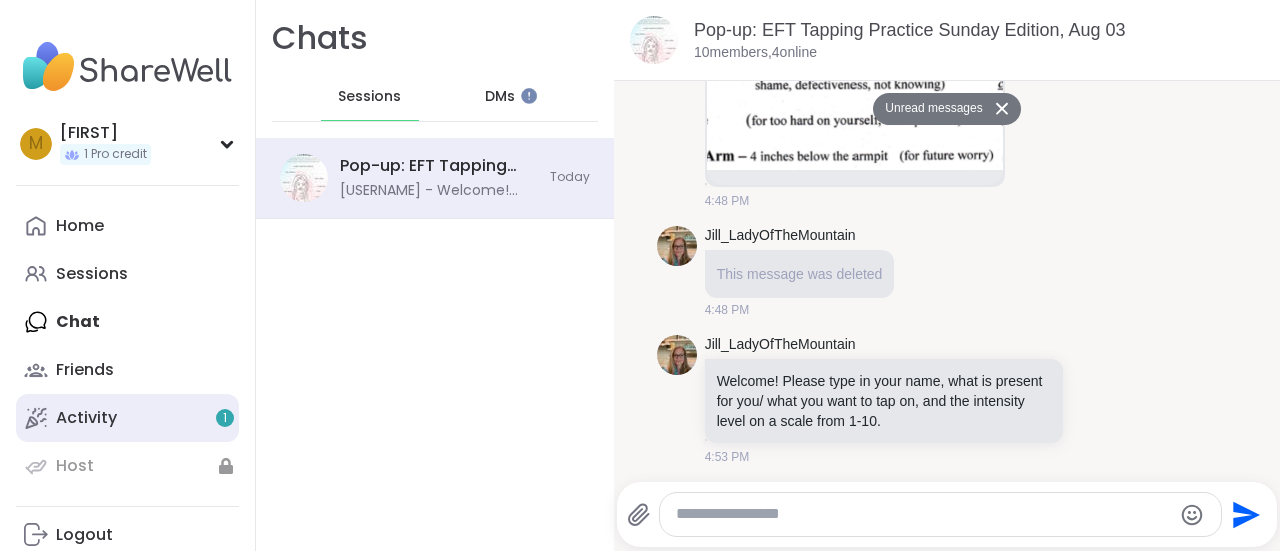 click on "Activity 1" at bounding box center [127, 418] 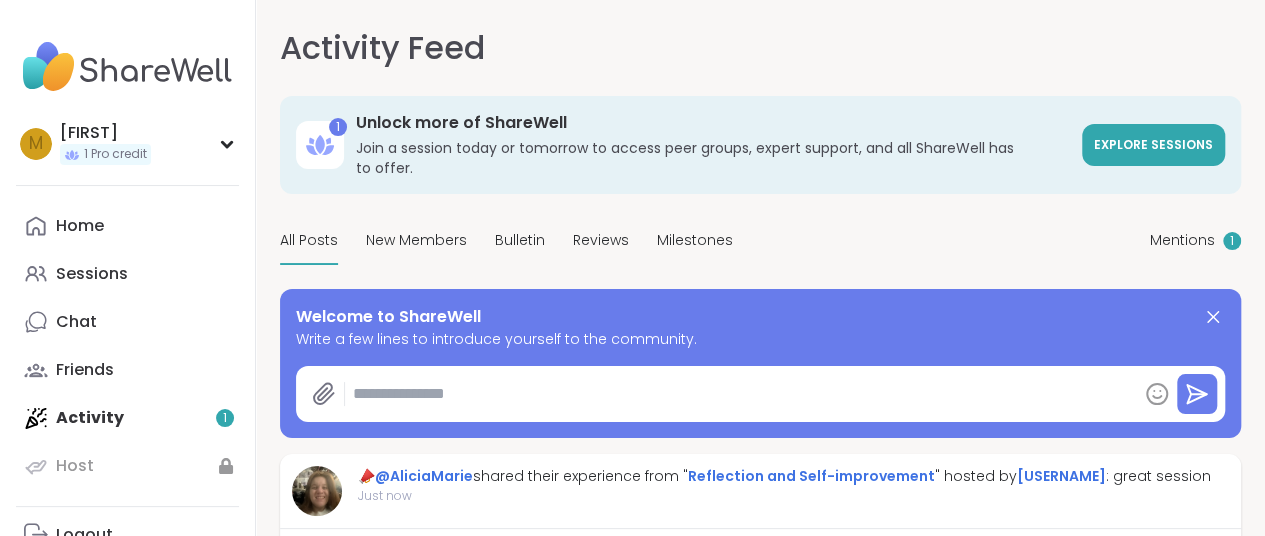 type on "*" 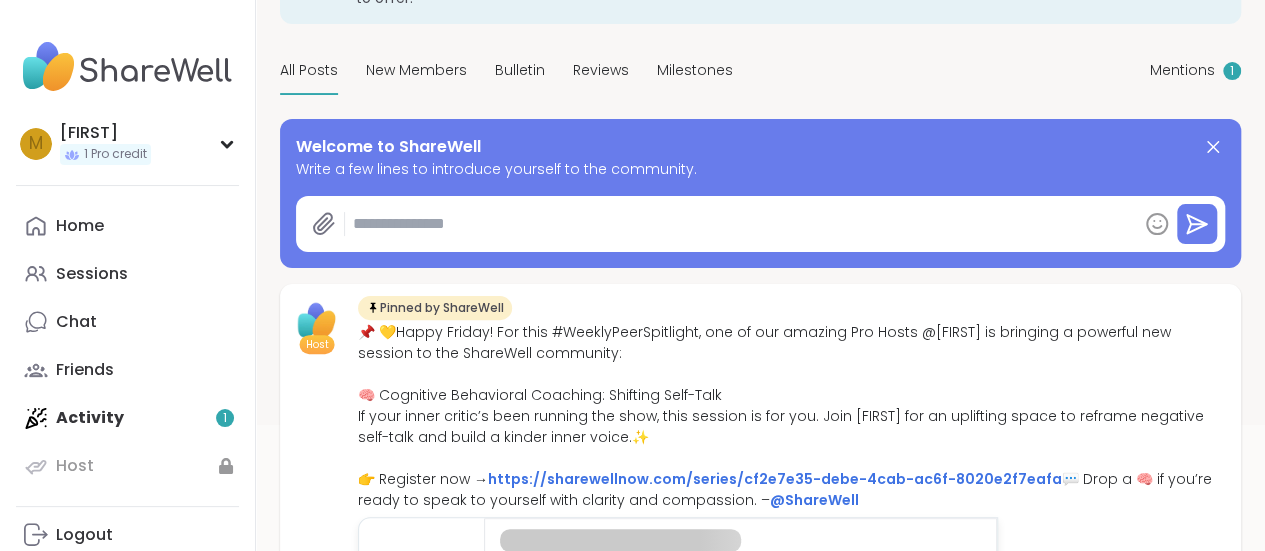 scroll, scrollTop: 171, scrollLeft: 0, axis: vertical 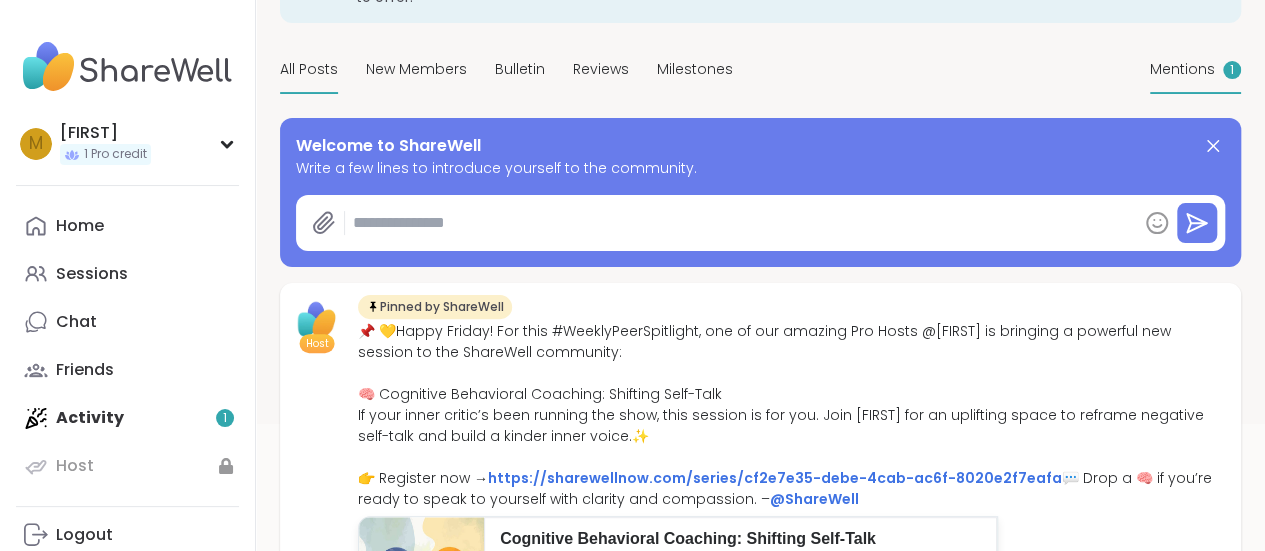 click on "Mentions 1" at bounding box center (1195, 70) 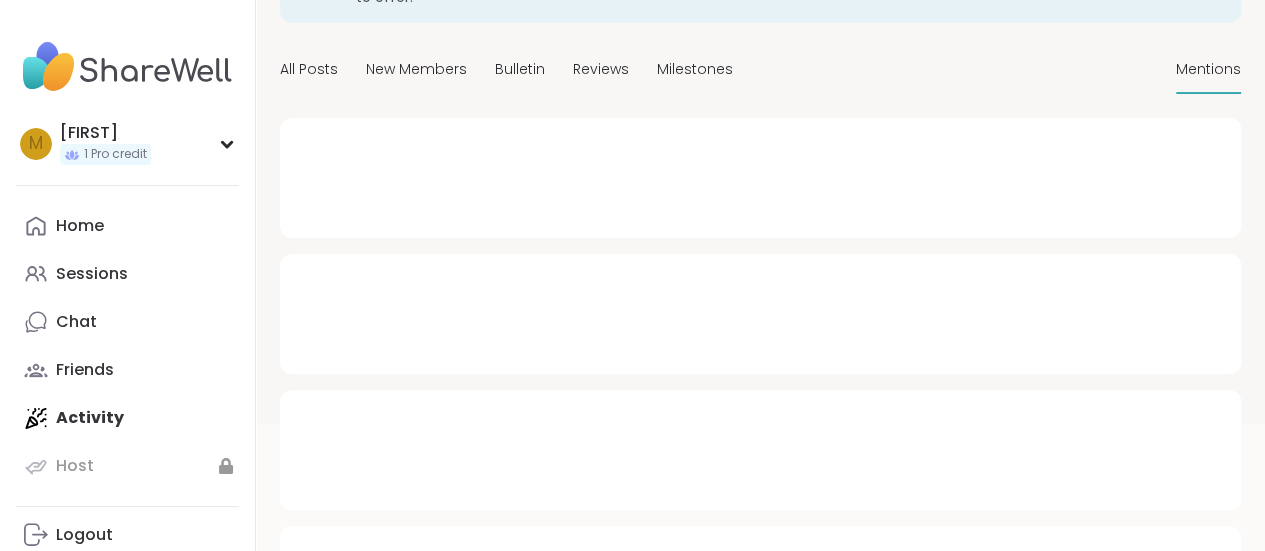 scroll, scrollTop: 86, scrollLeft: 0, axis: vertical 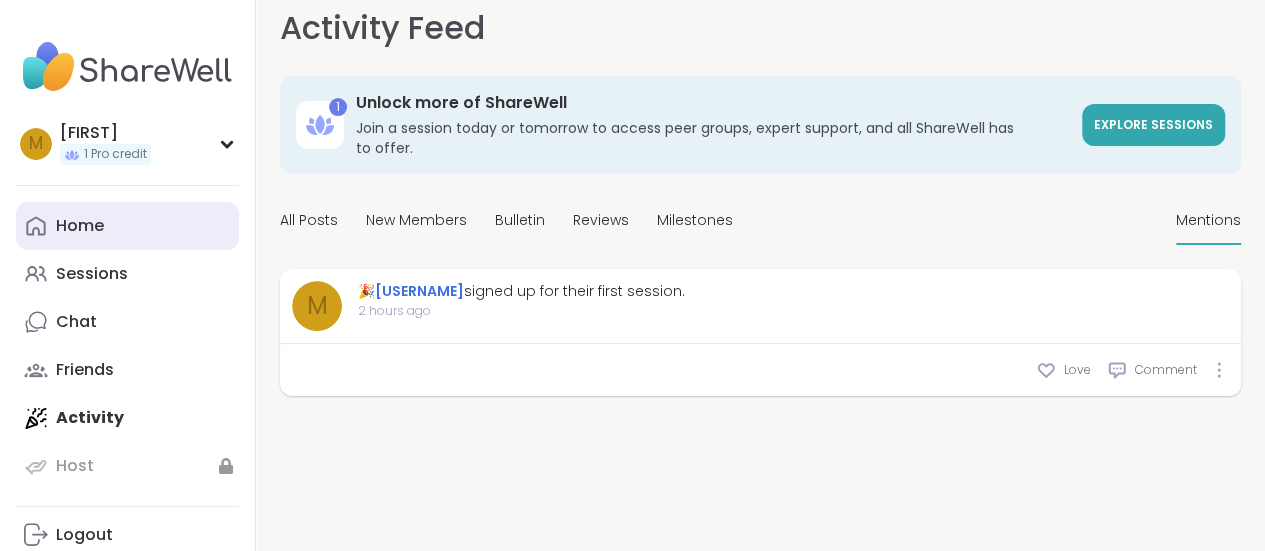 click on "Home" at bounding box center (127, 226) 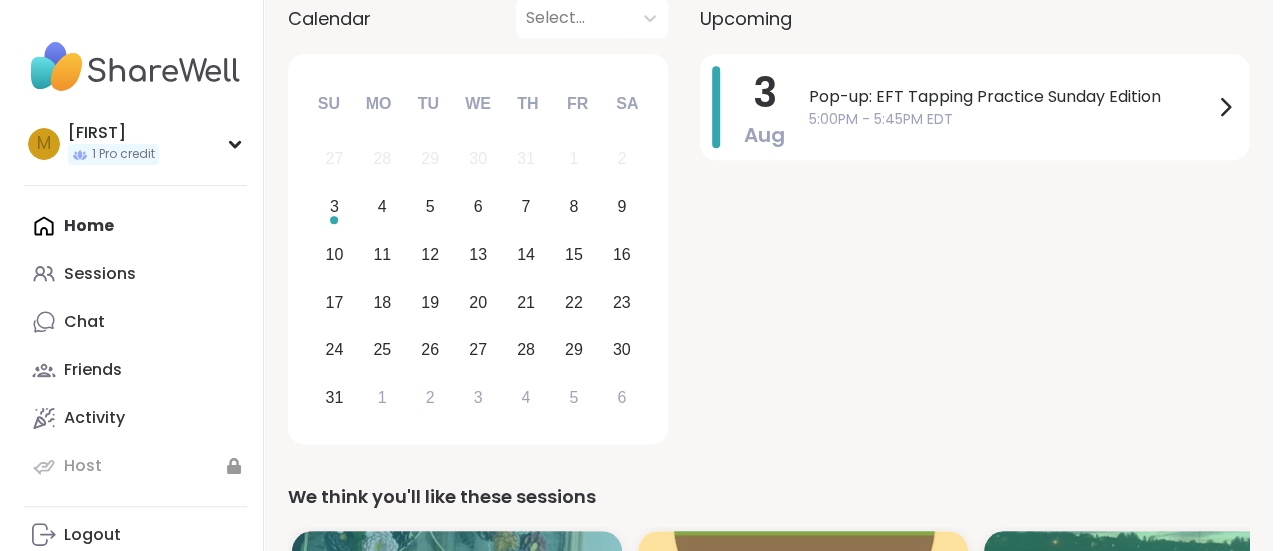 scroll, scrollTop: 537, scrollLeft: 0, axis: vertical 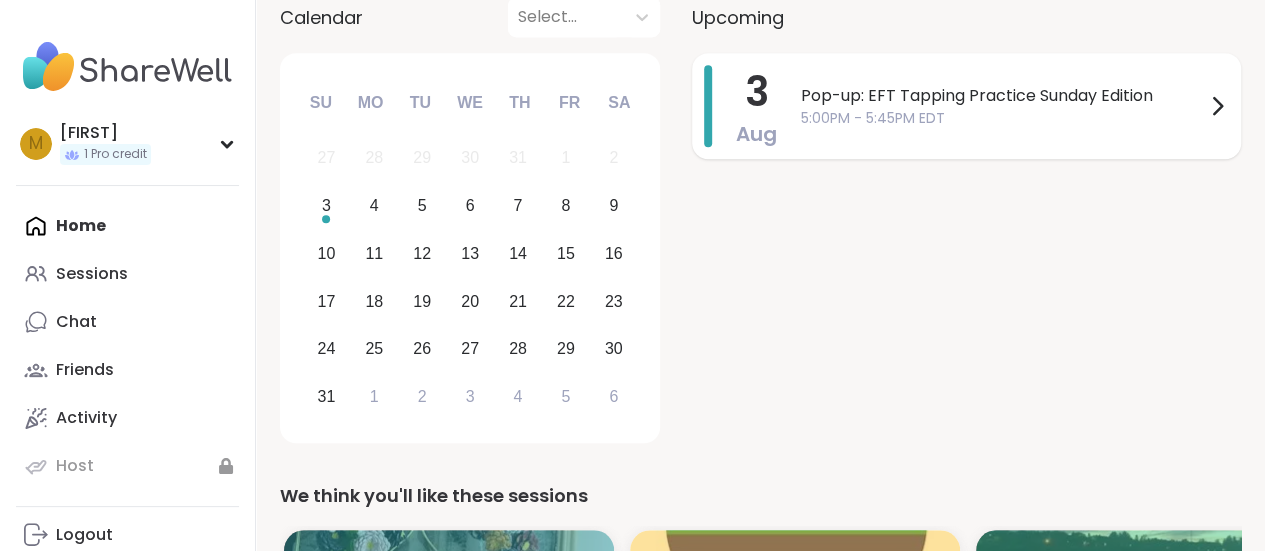 click on "Pop-up: EFT Tapping Practice Sunday Edition 5:00PM - 5:45PM EDT" at bounding box center (1015, 106) 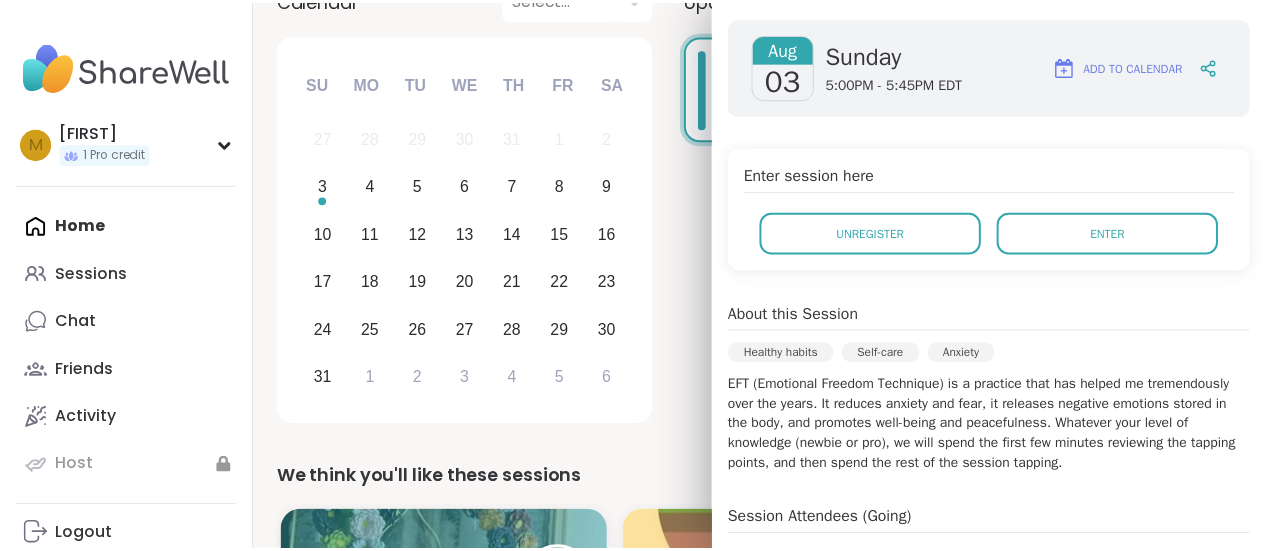 scroll, scrollTop: 330, scrollLeft: 0, axis: vertical 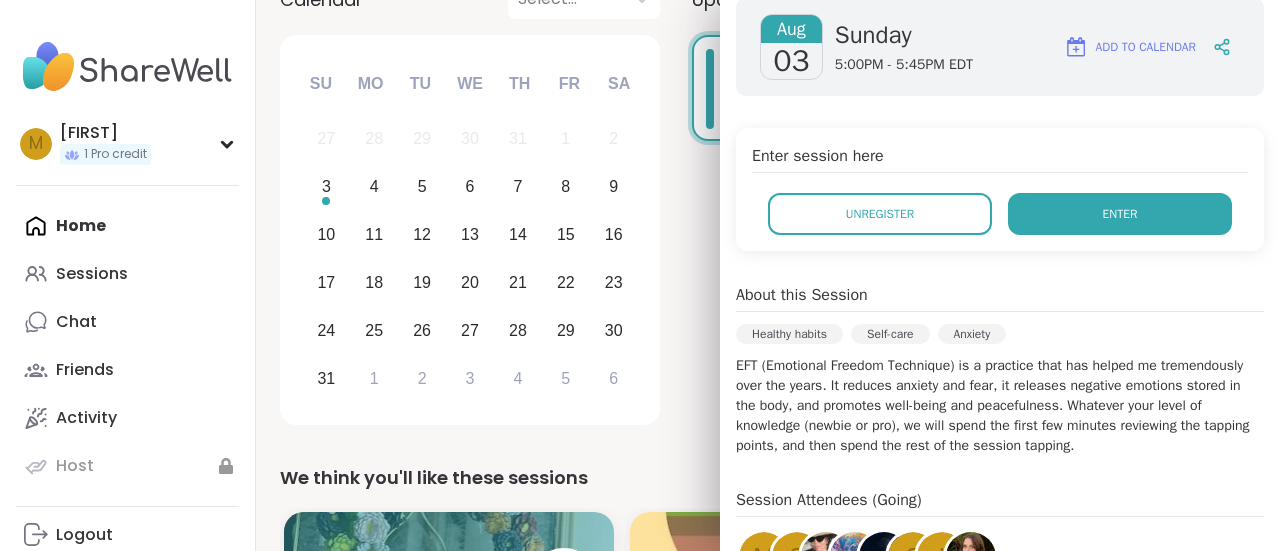 click on "Enter" at bounding box center [1120, 214] 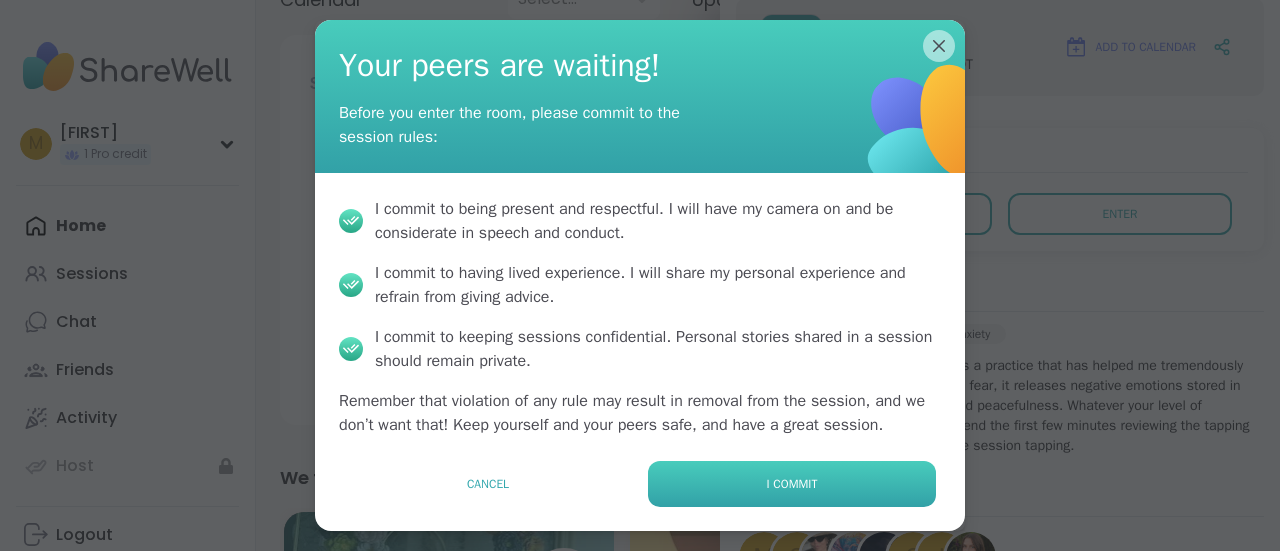 click on "I commit" at bounding box center (792, 484) 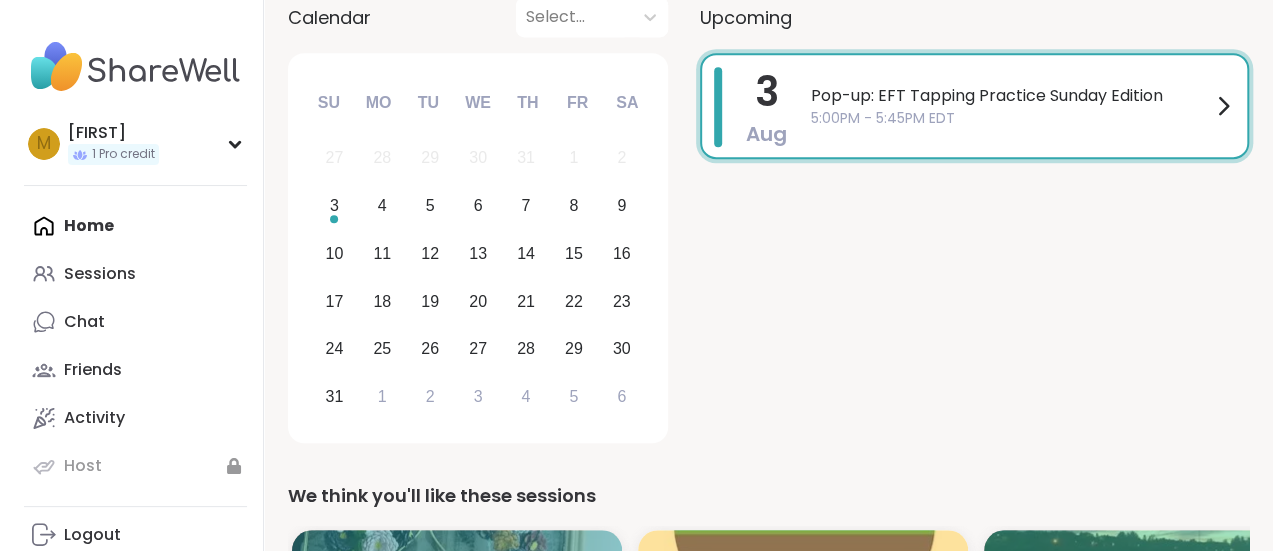 scroll, scrollTop: 0, scrollLeft: 0, axis: both 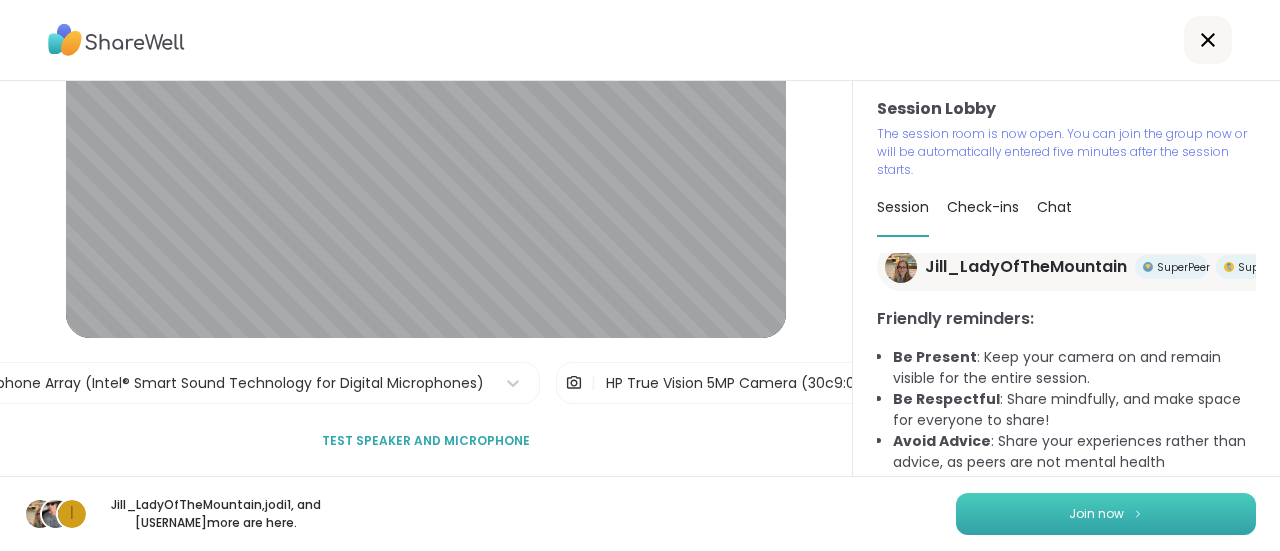 click on "Join now" at bounding box center [1106, 514] 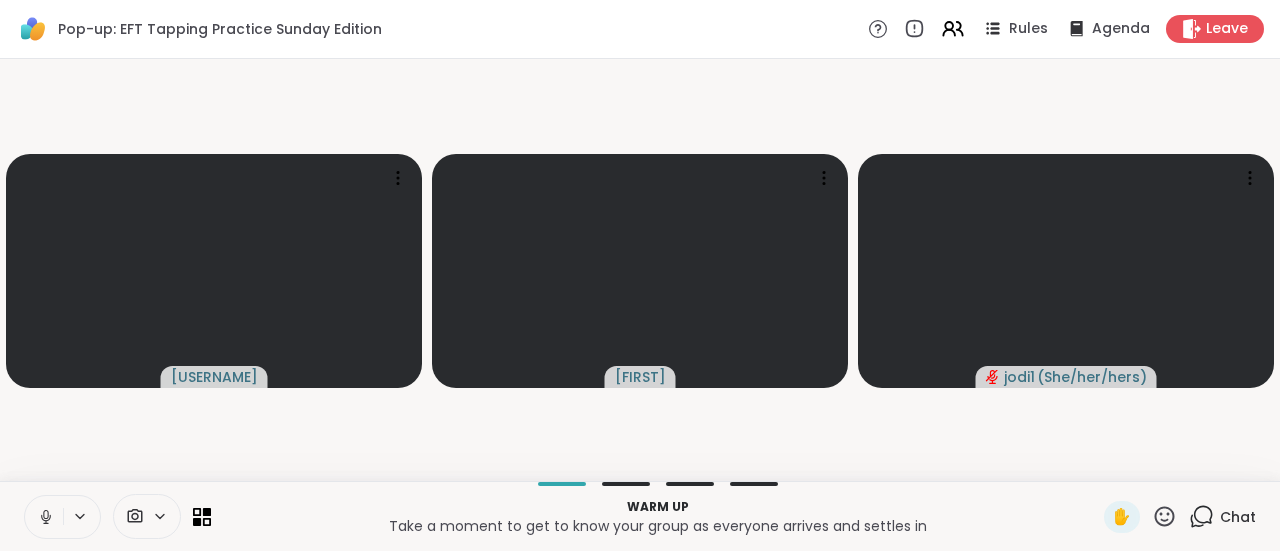 click 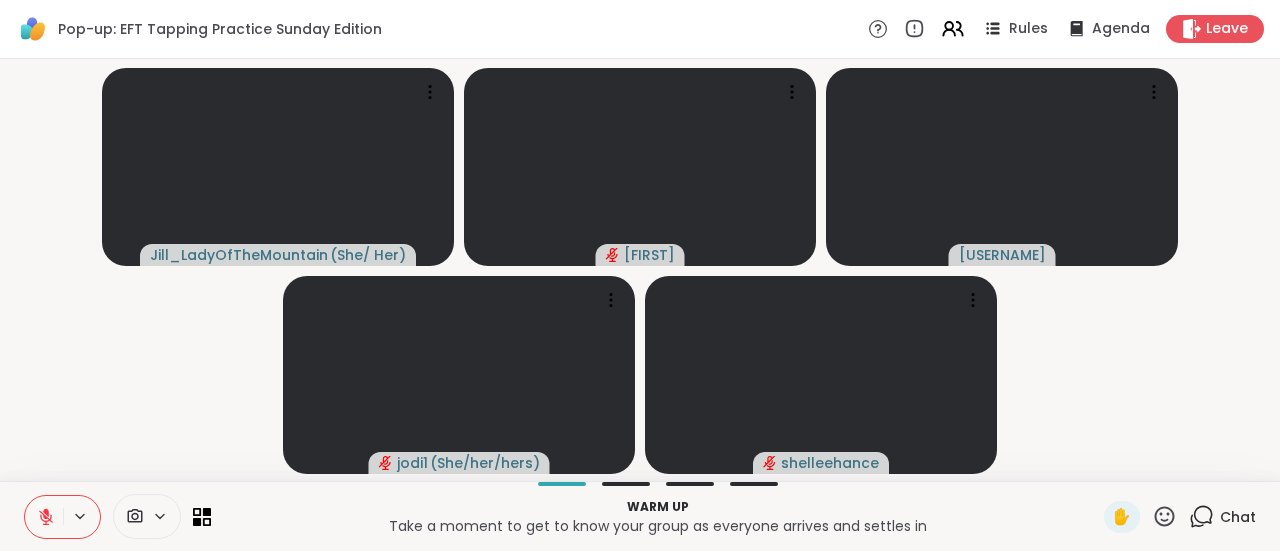 click at bounding box center [44, 517] 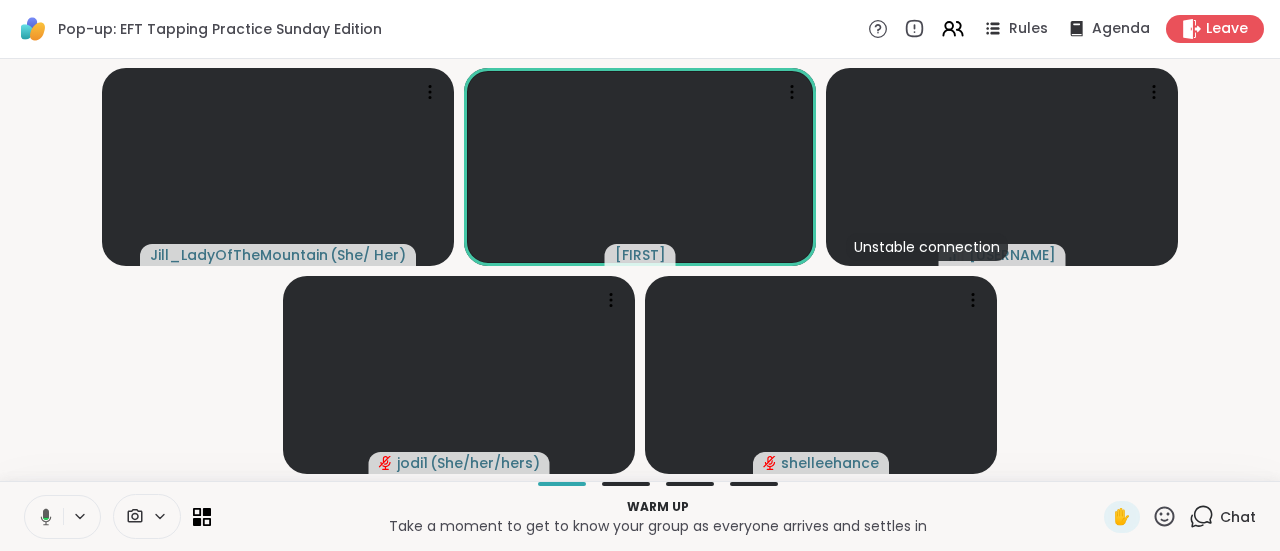 click at bounding box center (42, 517) 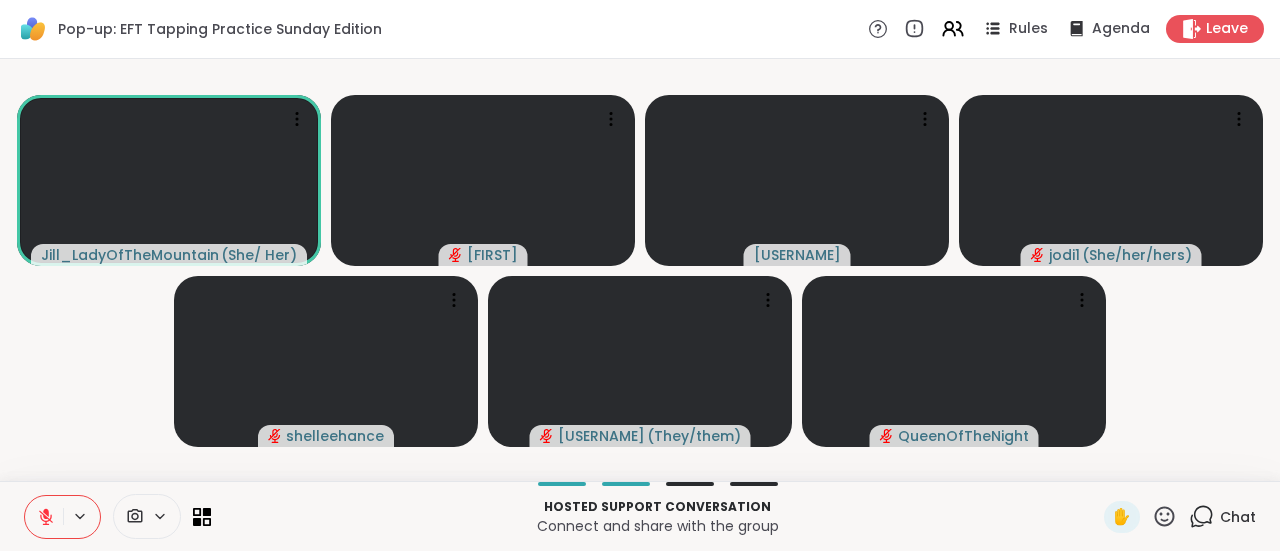 click on "Pop-up: EFT Tapping Practice Sunday Edition Rules Agenda Leave [FIRST] ( She/ Her ) [FIRST] [USERNAME] jodi1 ( She/her/hers ) shelleehance cavinemma101 ( They/them ) QueenOfTheNight Hosted support conversation Connect and share with the group ✋ Chat ShareWell | Session Room *" at bounding box center [640, 275] 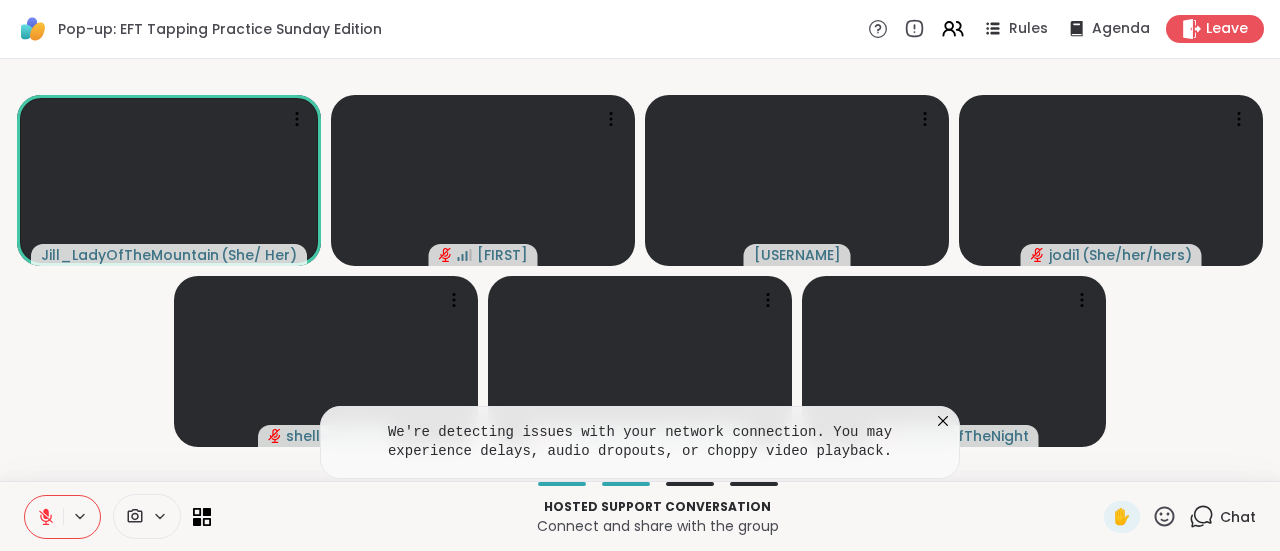 click 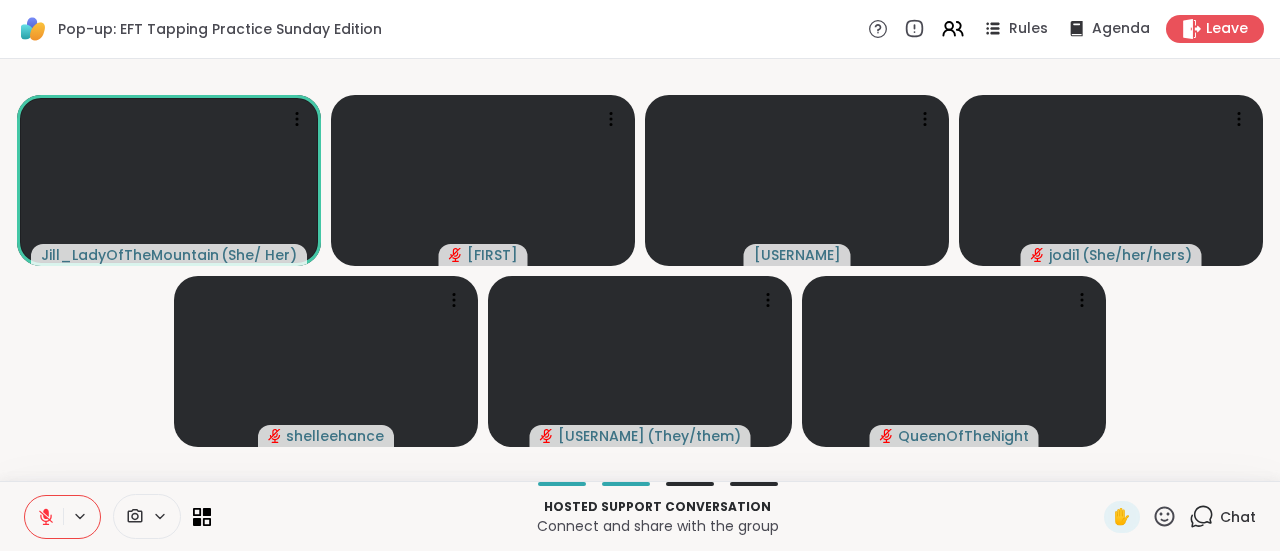 click 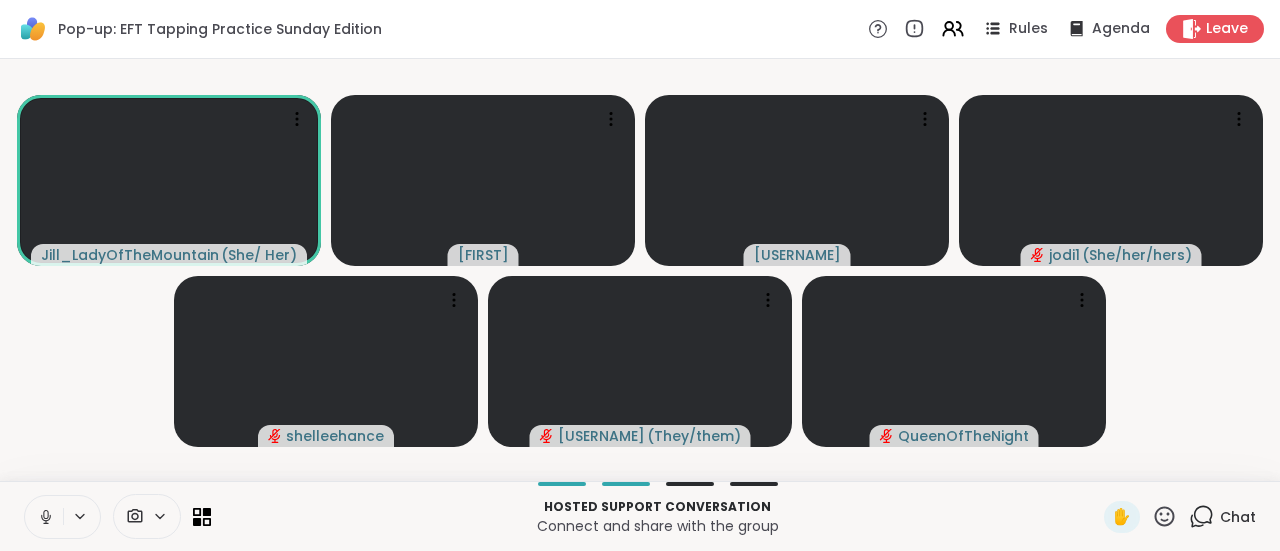 click 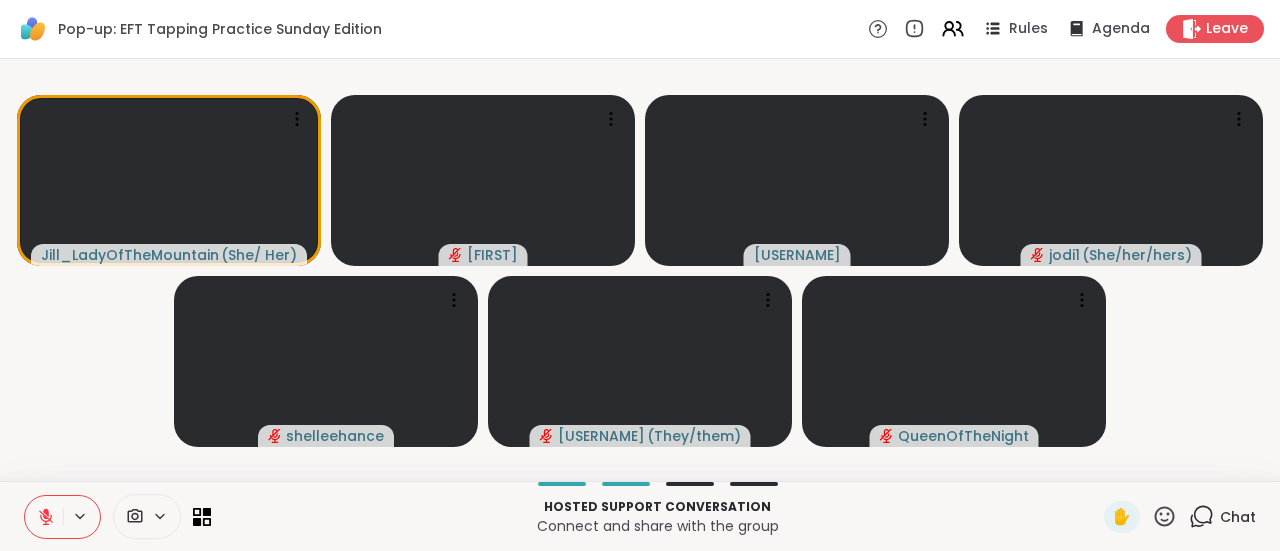 click on "Chat" at bounding box center (1222, 517) 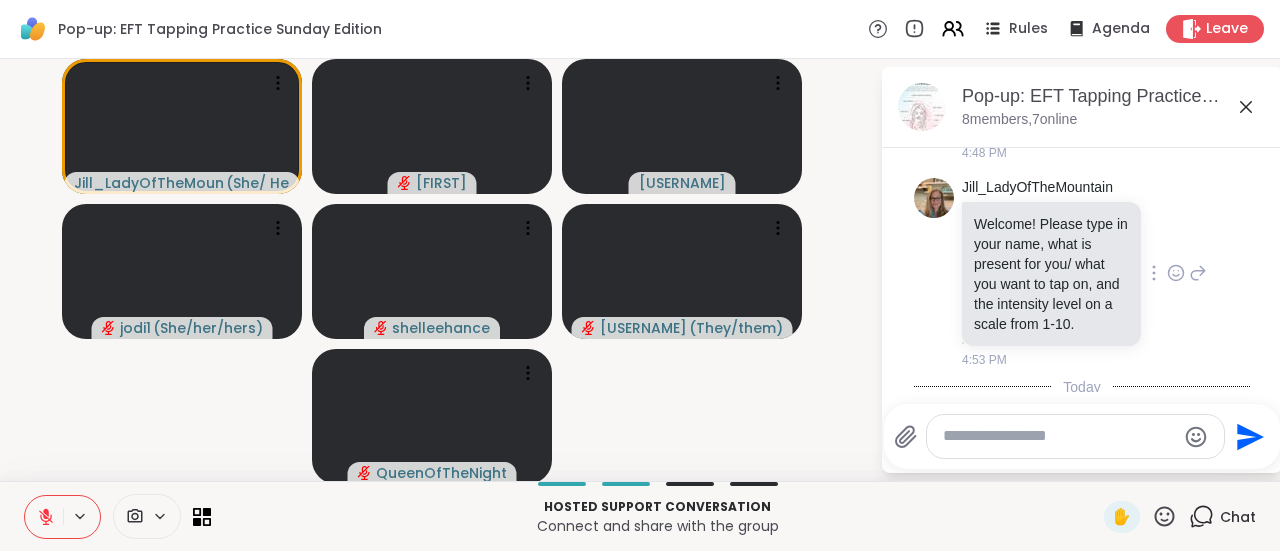 scroll, scrollTop: 1216, scrollLeft: 0, axis: vertical 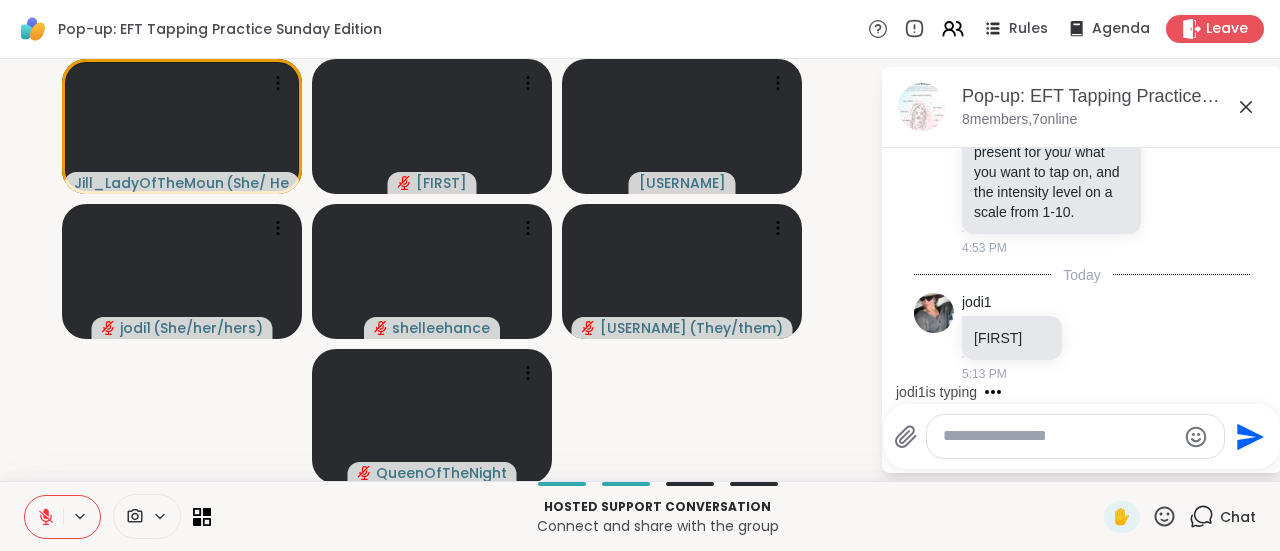 click at bounding box center [1059, 436] 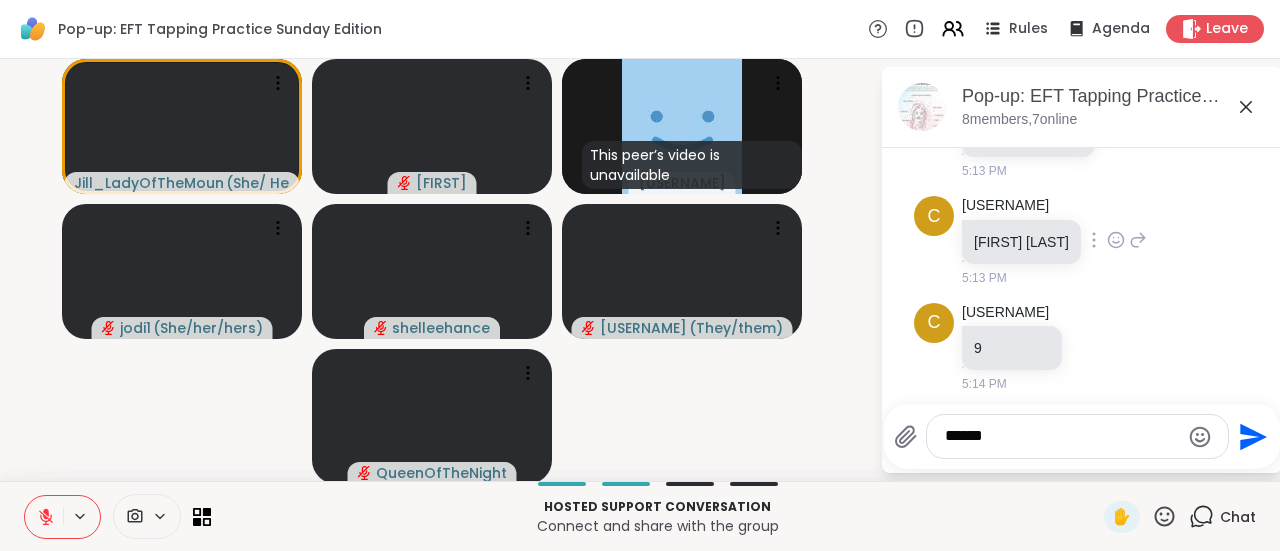 scroll, scrollTop: 1574, scrollLeft: 0, axis: vertical 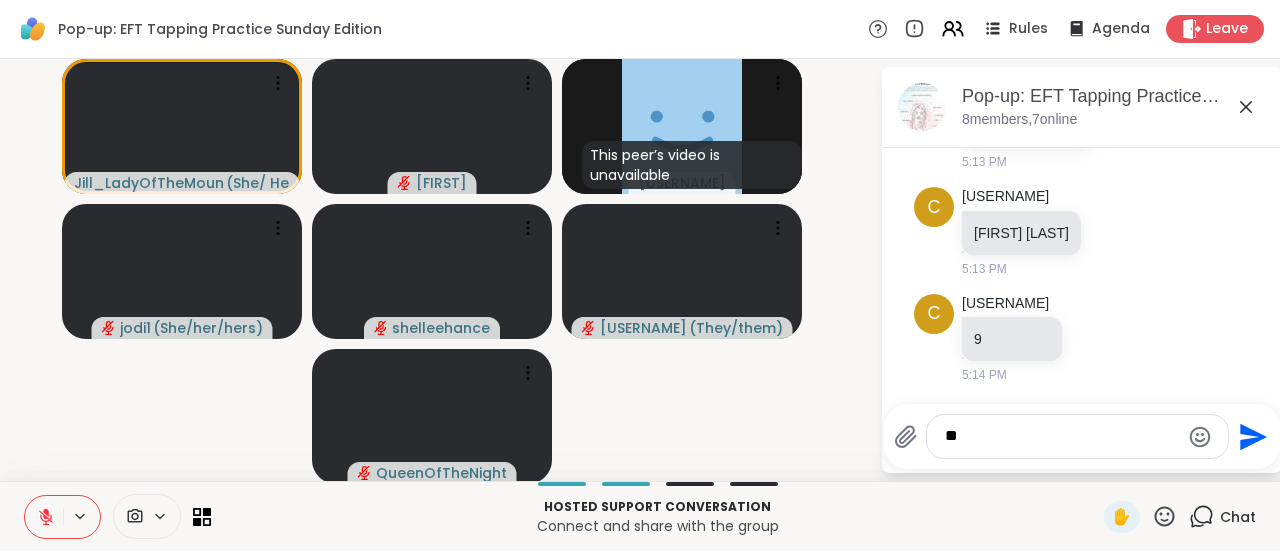 type on "*" 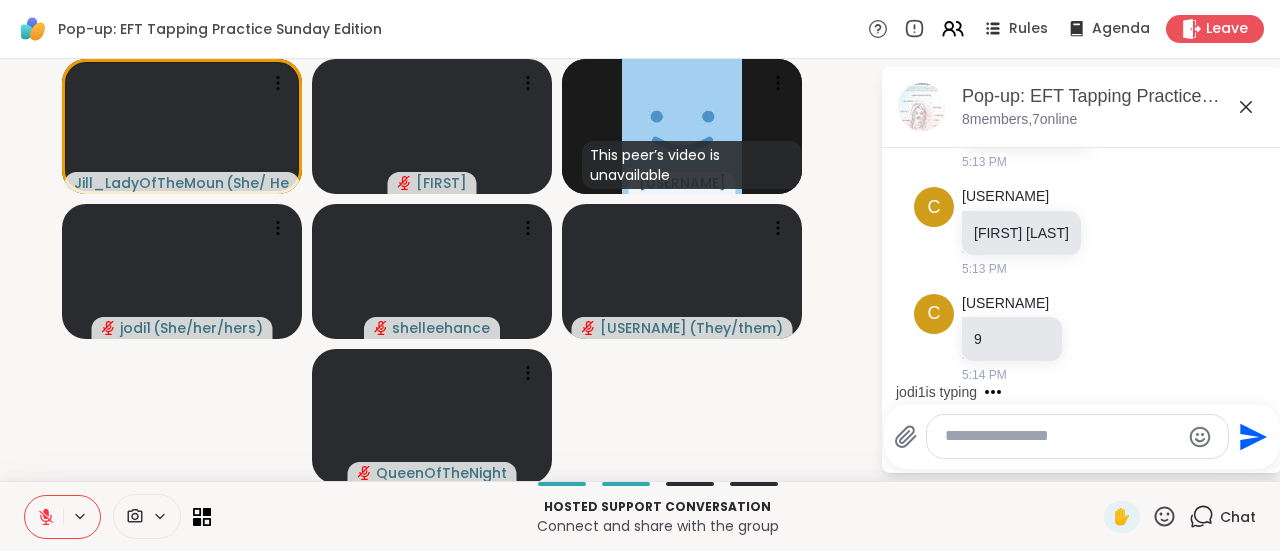 click on "[FIRST] ( She/ Her ) [FIRST] This peer’s video is unavailable [FIRST] jodi1 ( She/her/hers ) shelleehance [USERNAME] ( They/them ) QueenOfTheNight" at bounding box center (440, 270) 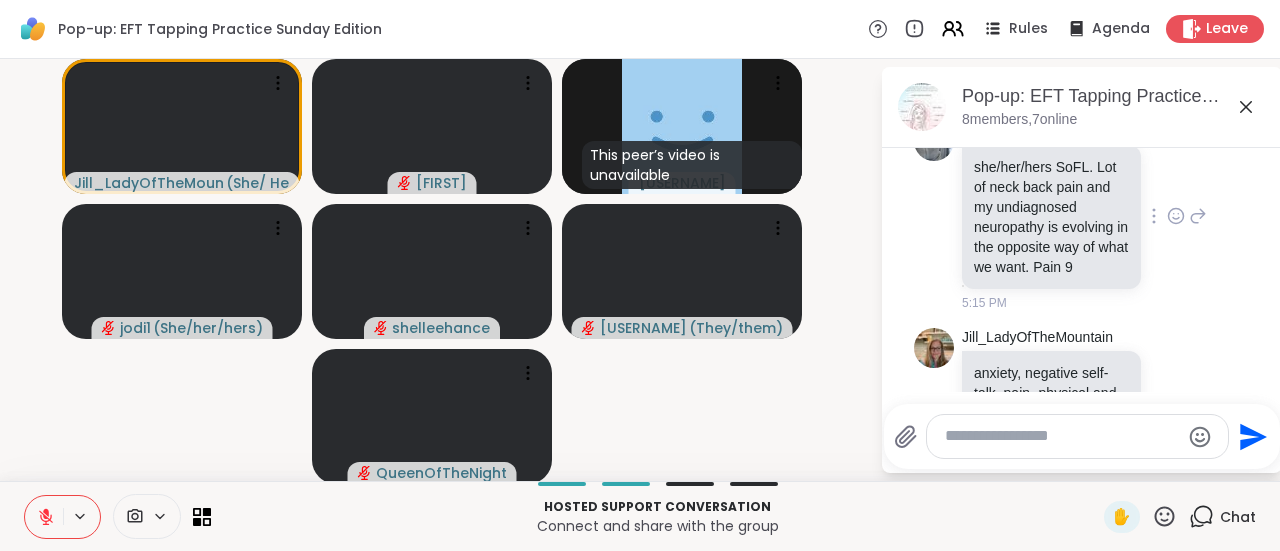 scroll, scrollTop: 1946, scrollLeft: 0, axis: vertical 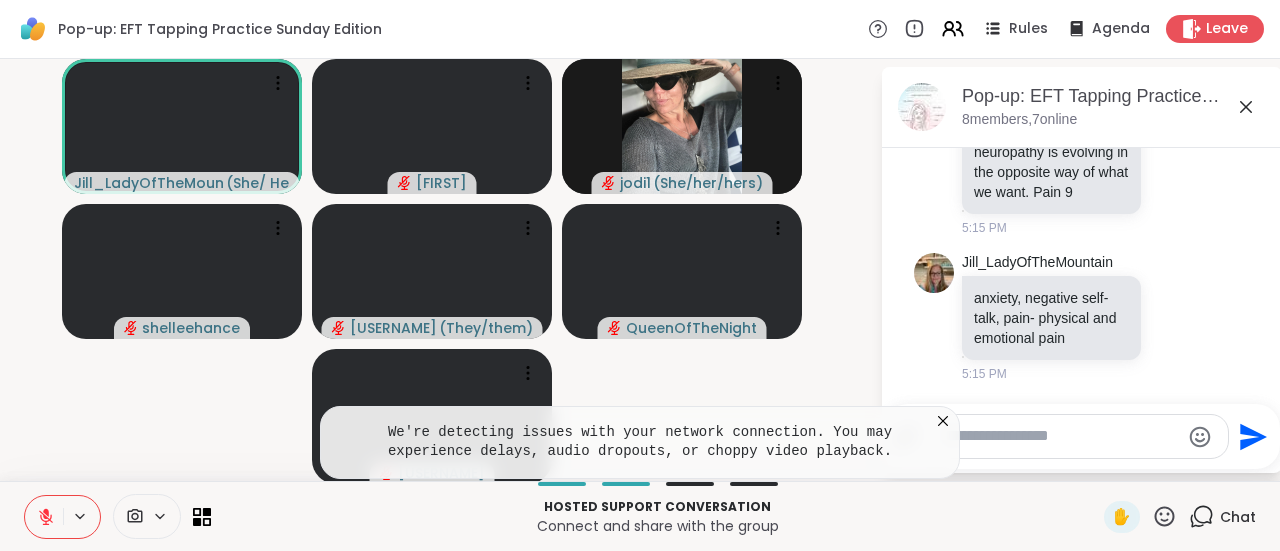 click 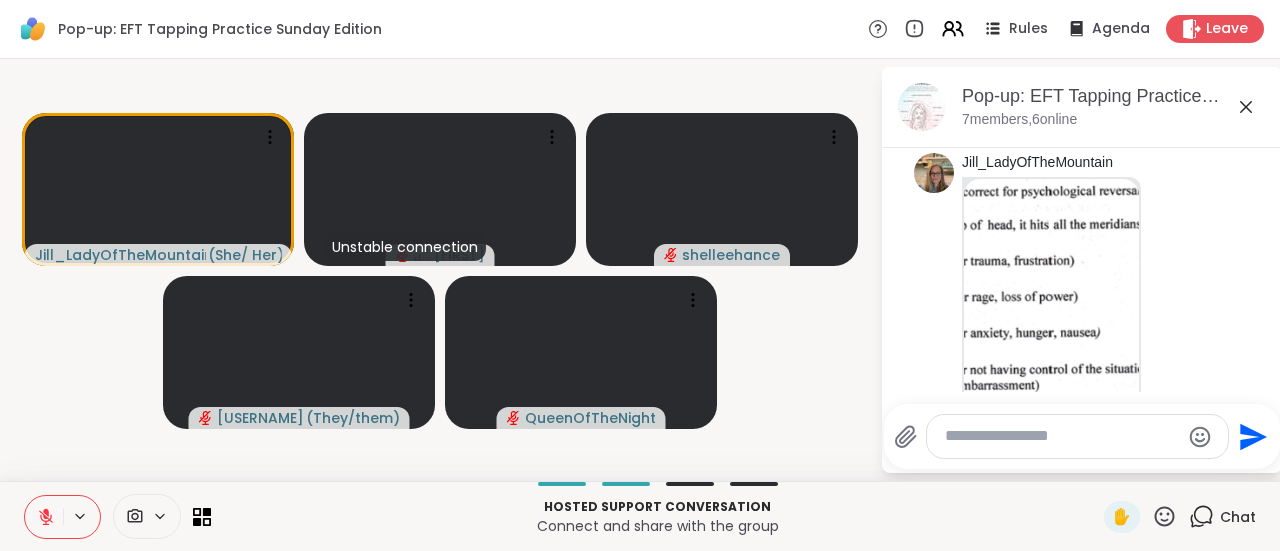 scroll, scrollTop: 552, scrollLeft: 0, axis: vertical 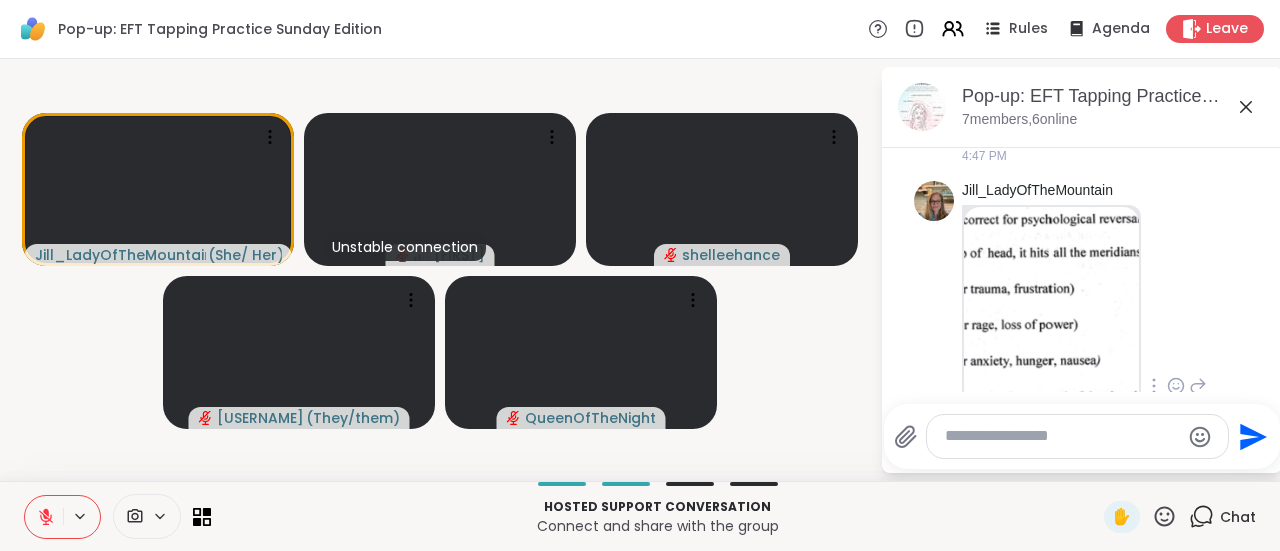 click at bounding box center [1051, 379] 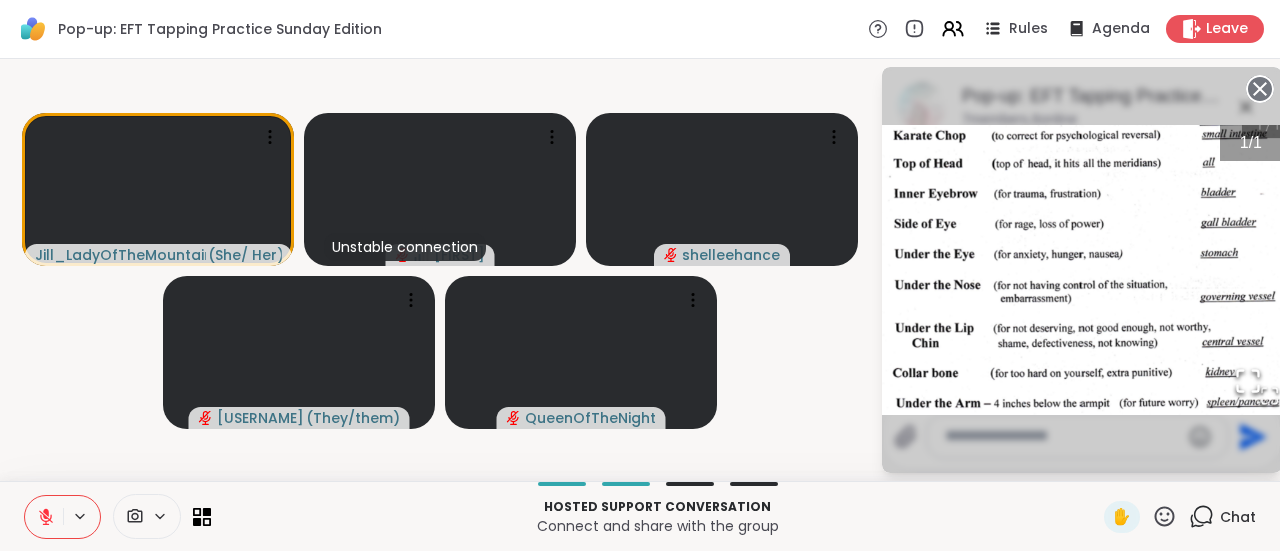 click 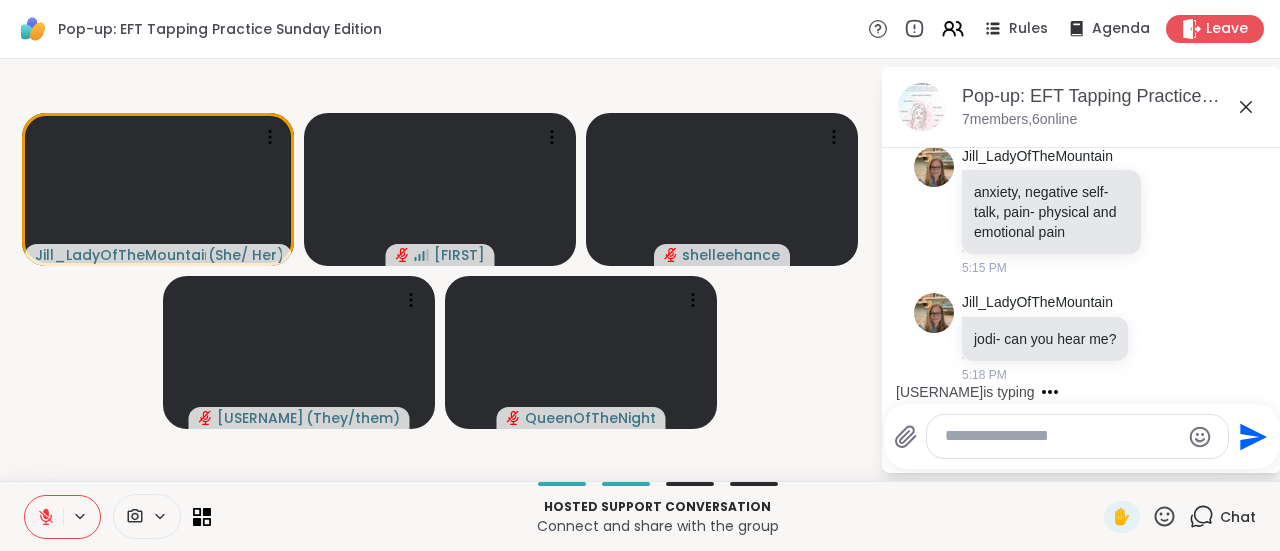 scroll, scrollTop: 2198, scrollLeft: 0, axis: vertical 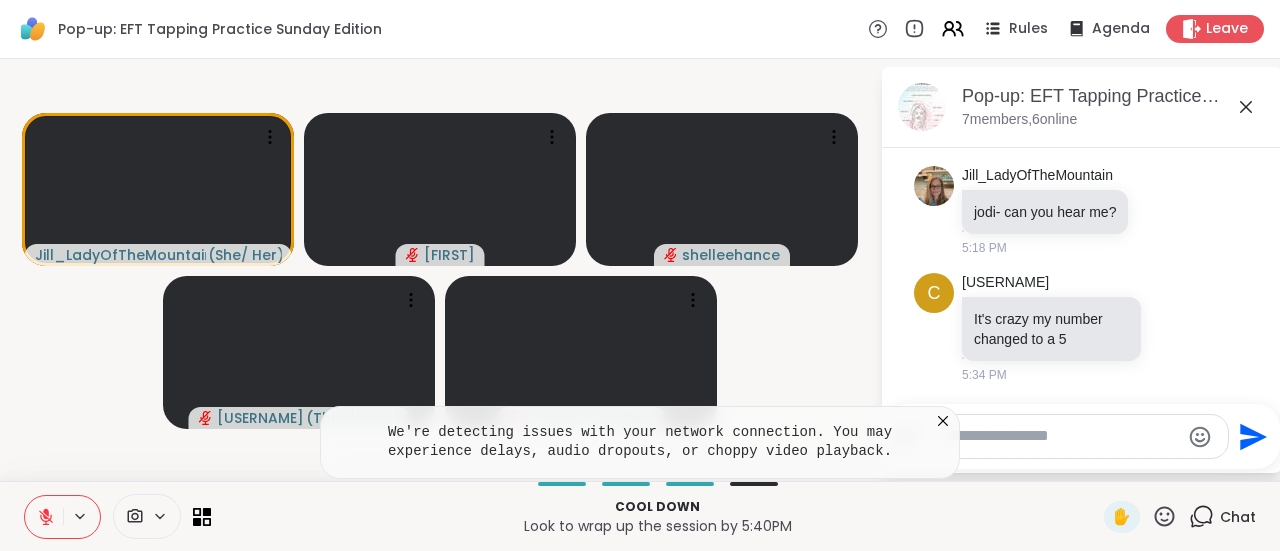 click 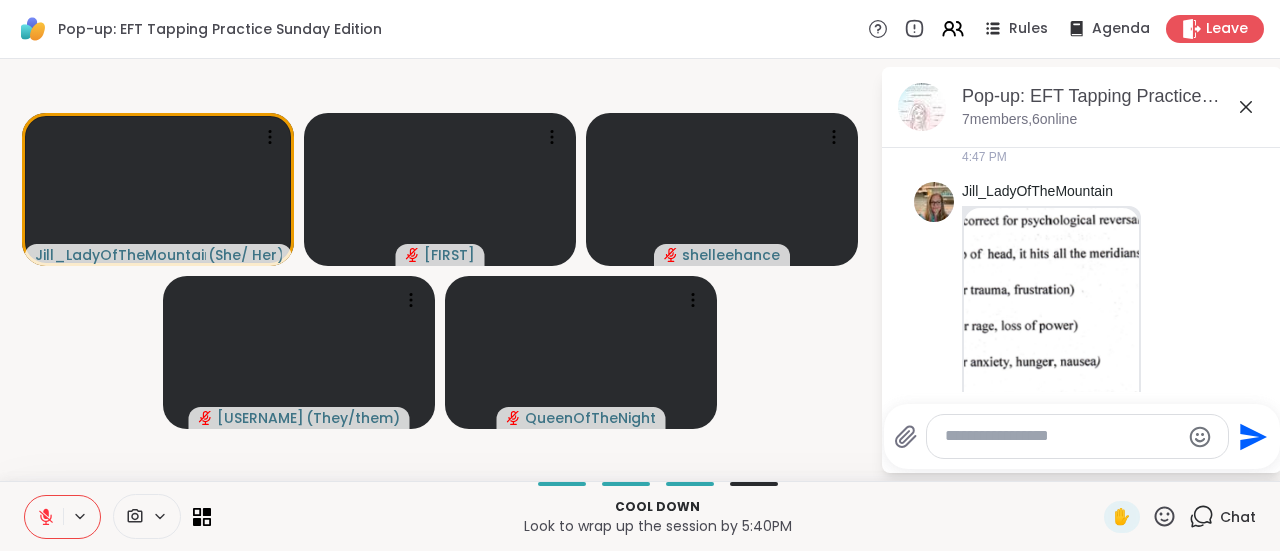 scroll, scrollTop: 632, scrollLeft: 0, axis: vertical 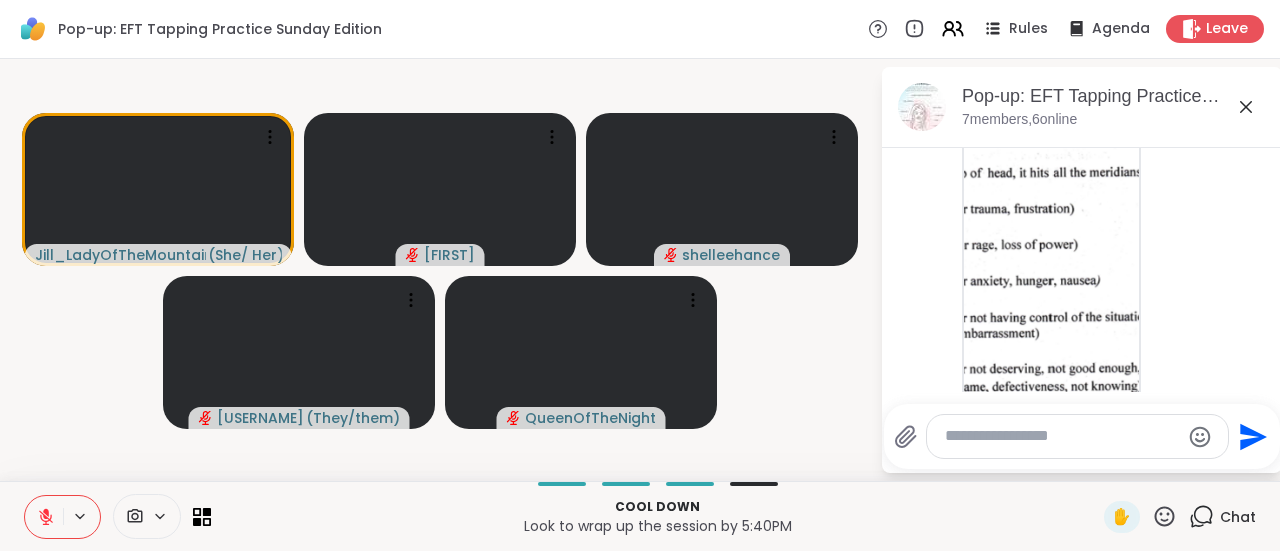 click at bounding box center [1051, 299] 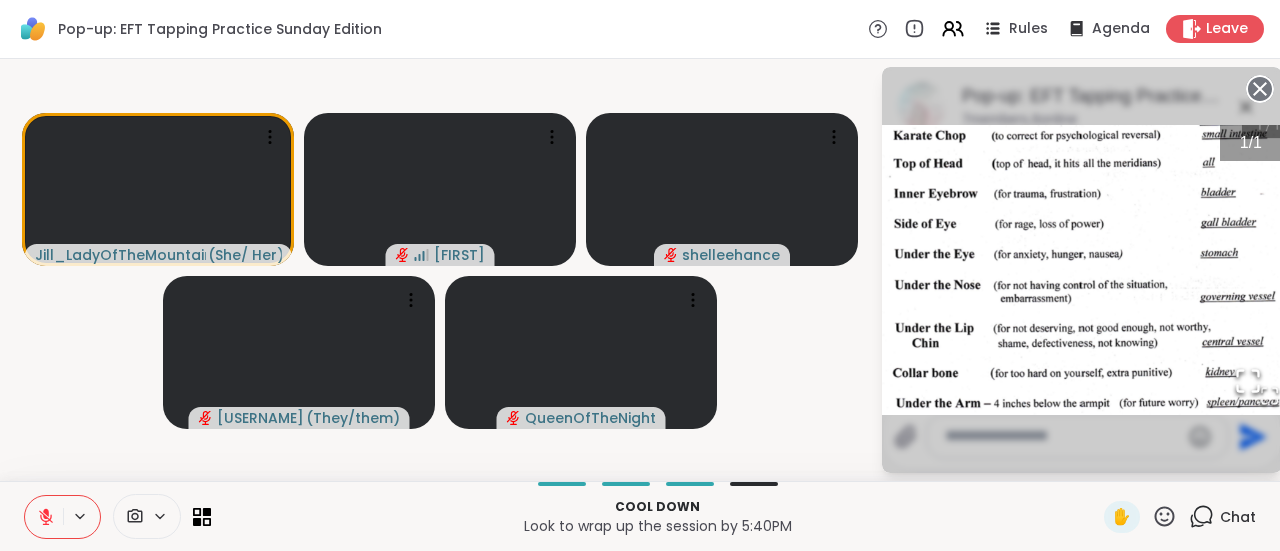 click 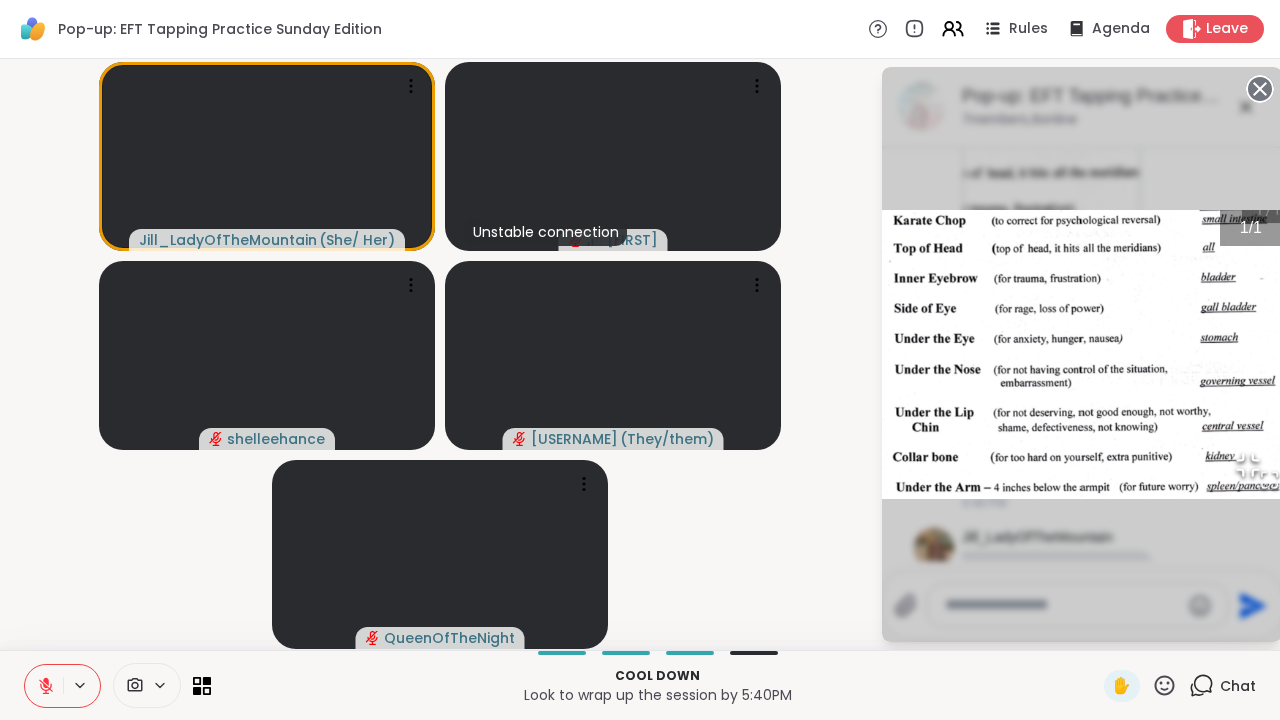 click 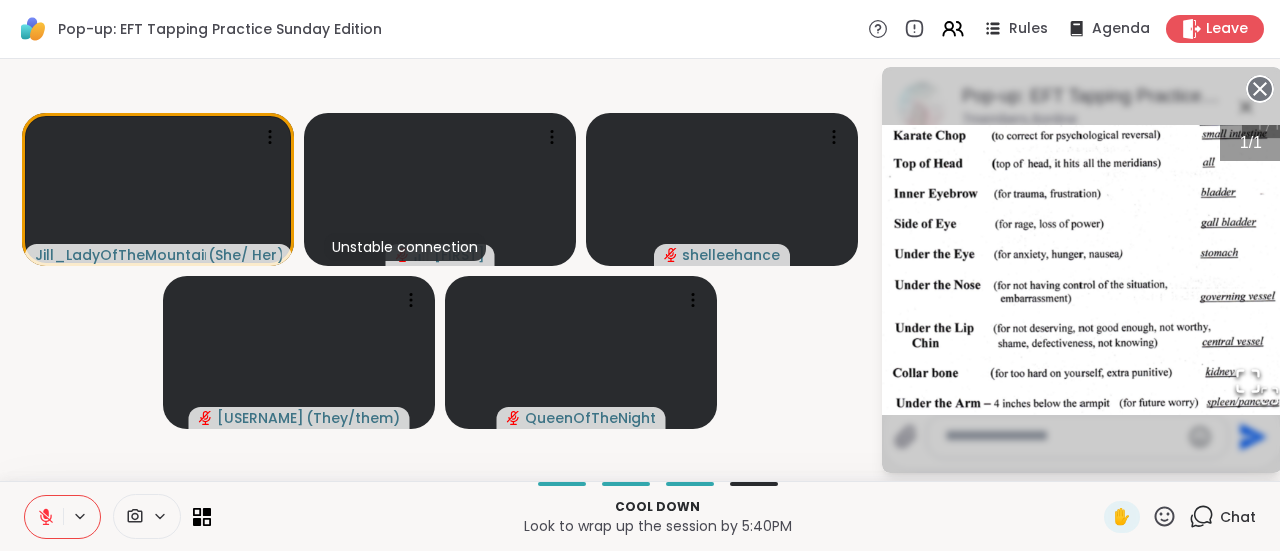 click on "/" at bounding box center [1251, 142] 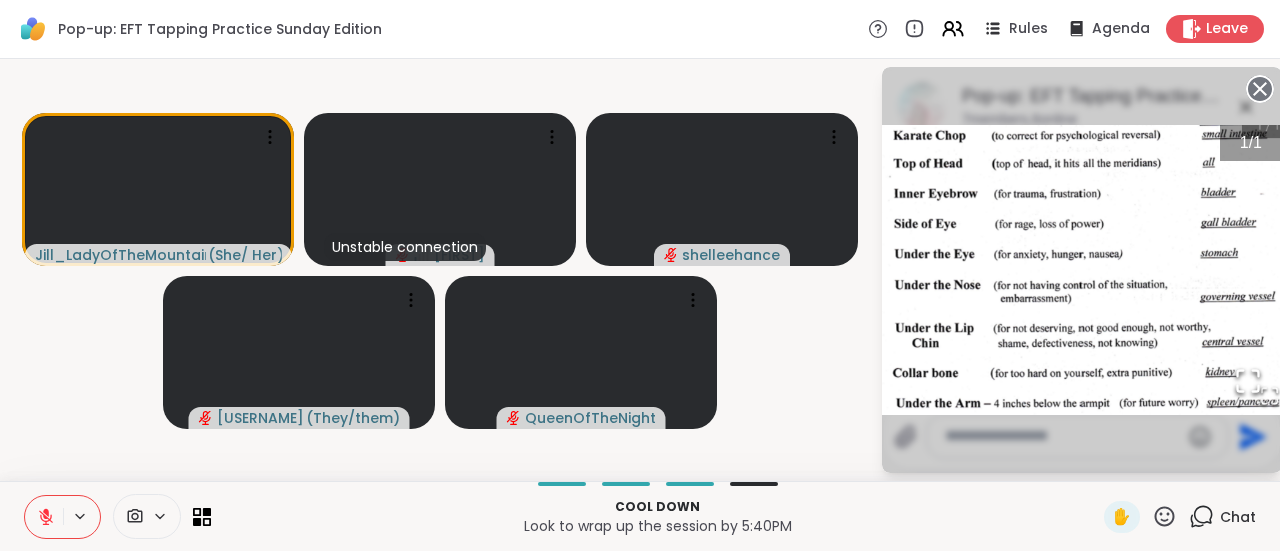 click 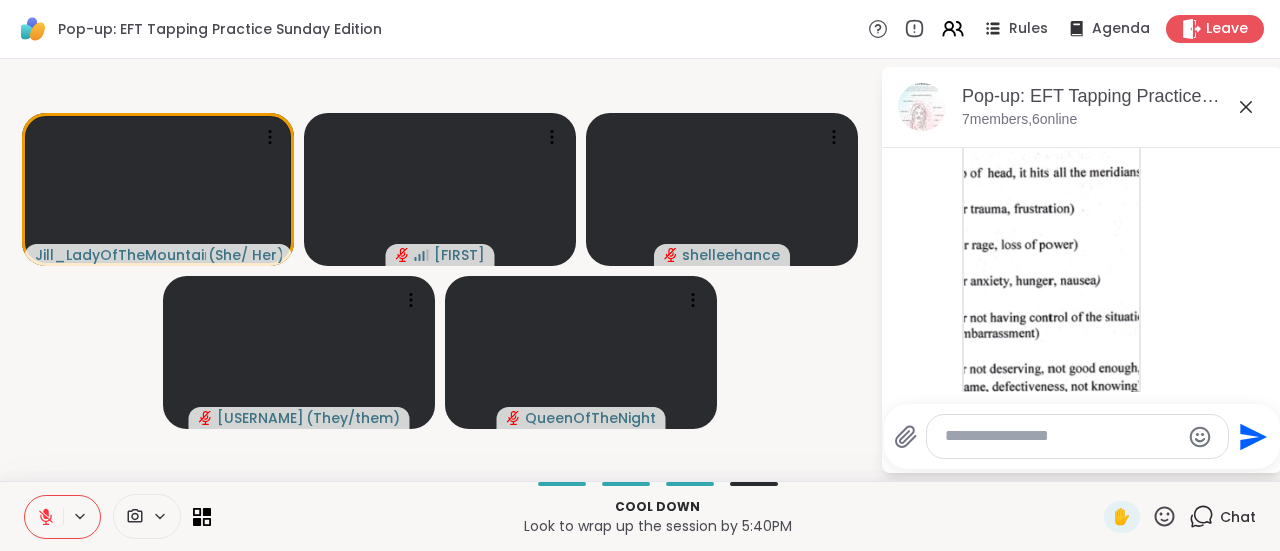 click at bounding box center [1062, 436] 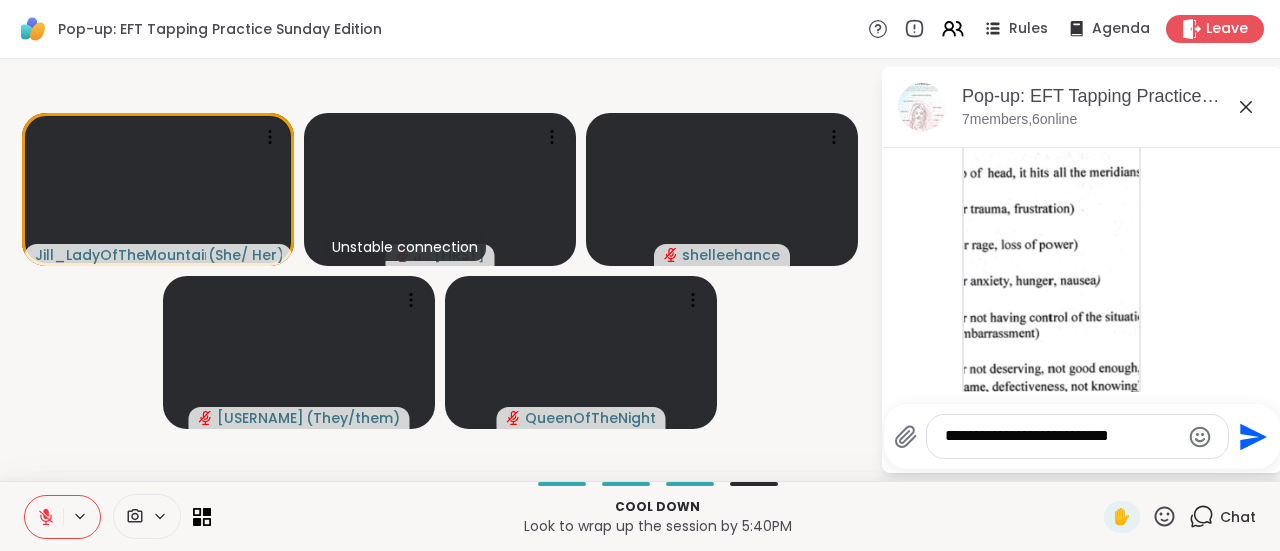 type on "**********" 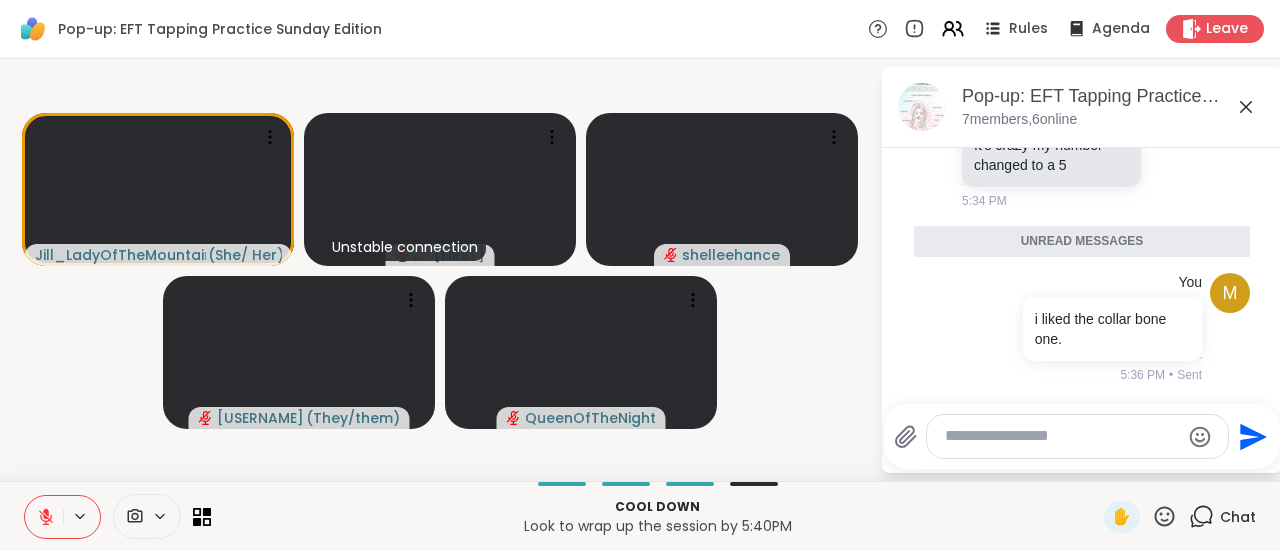 scroll, scrollTop: 2324, scrollLeft: 0, axis: vertical 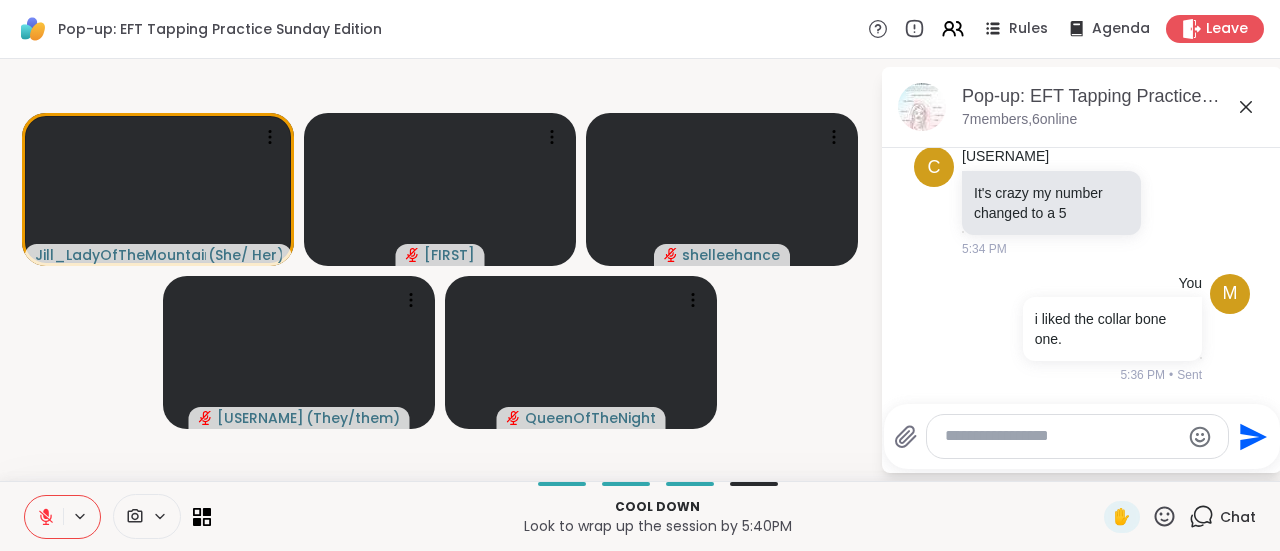 click at bounding box center [1062, 436] 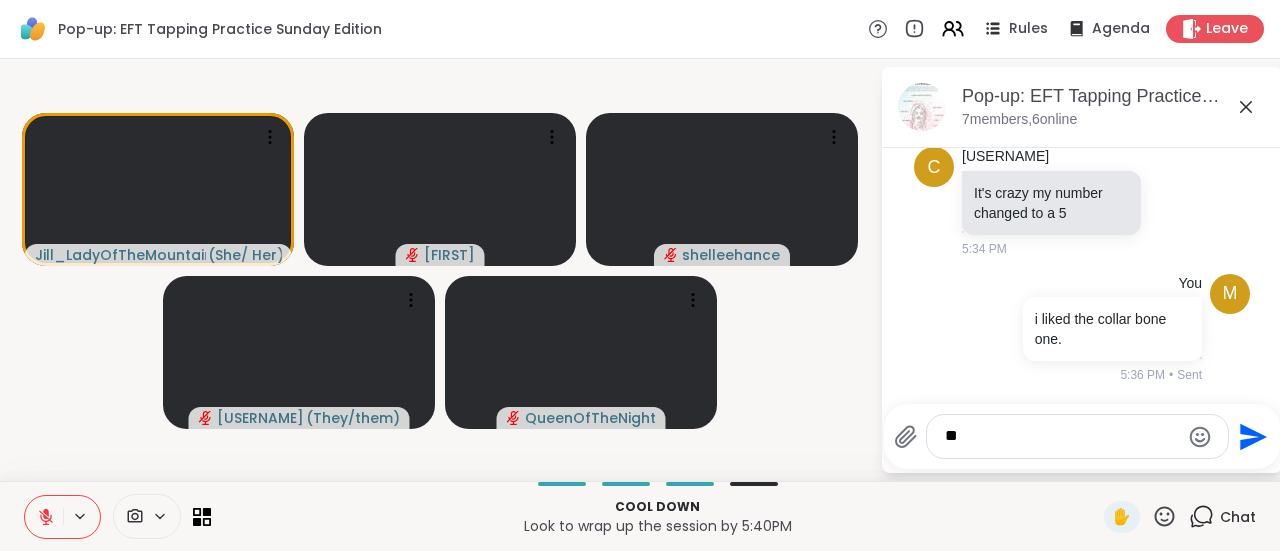 type on "***" 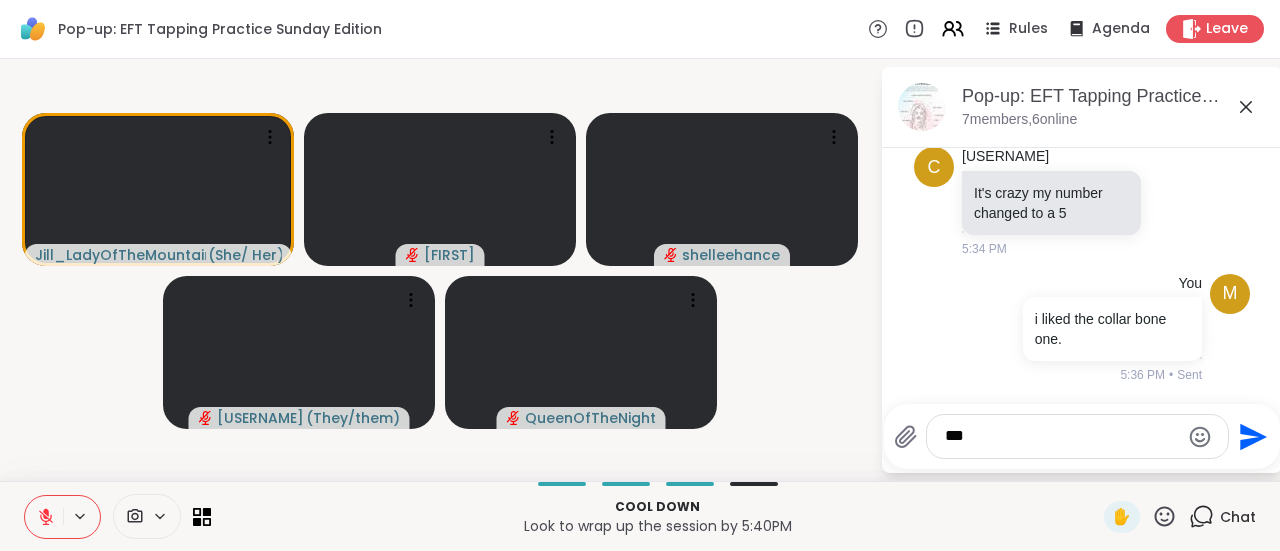 type 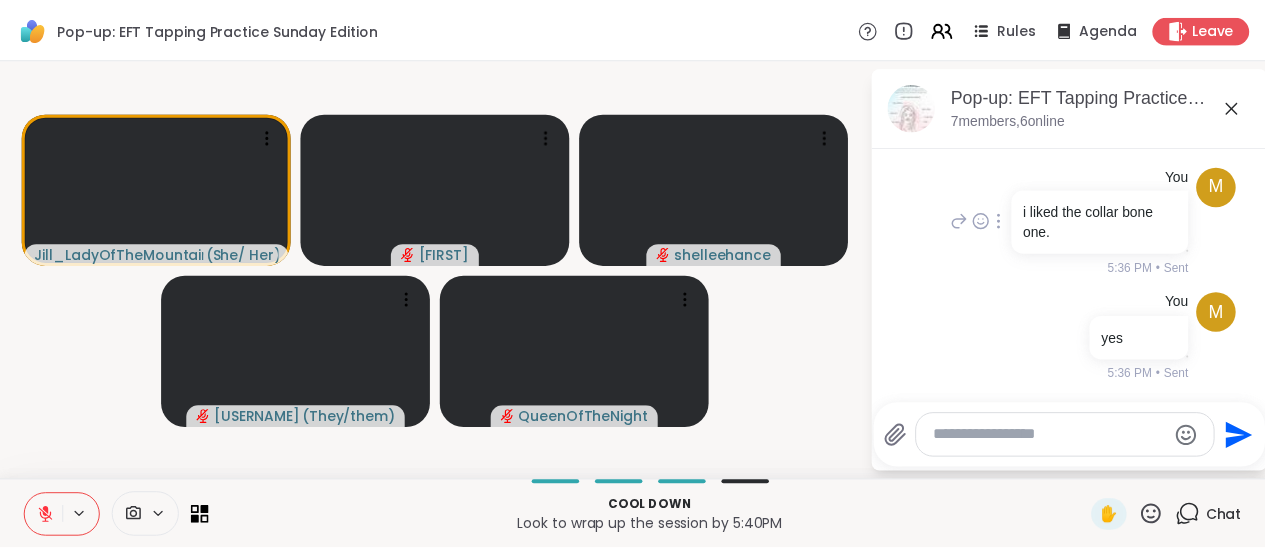 scroll, scrollTop: 2430, scrollLeft: 0, axis: vertical 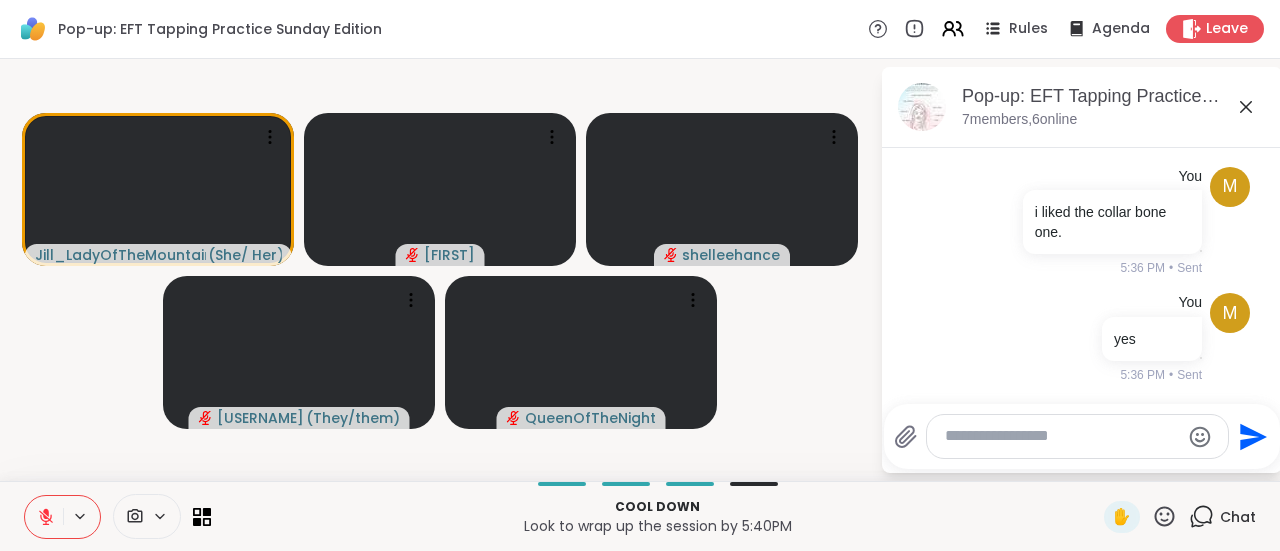 click at bounding box center (44, 517) 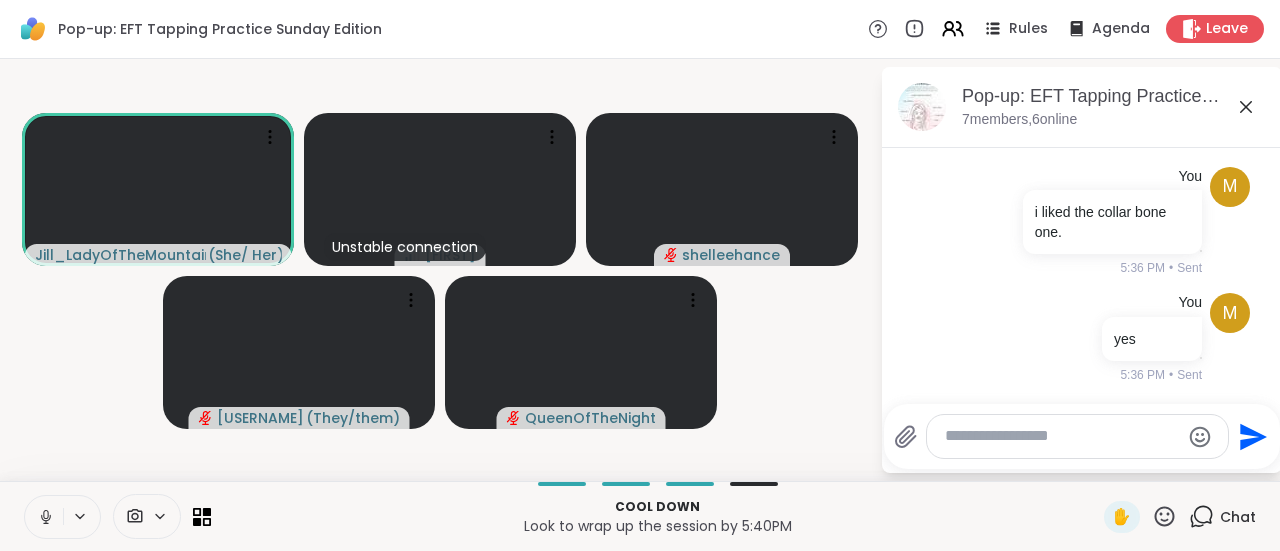 click 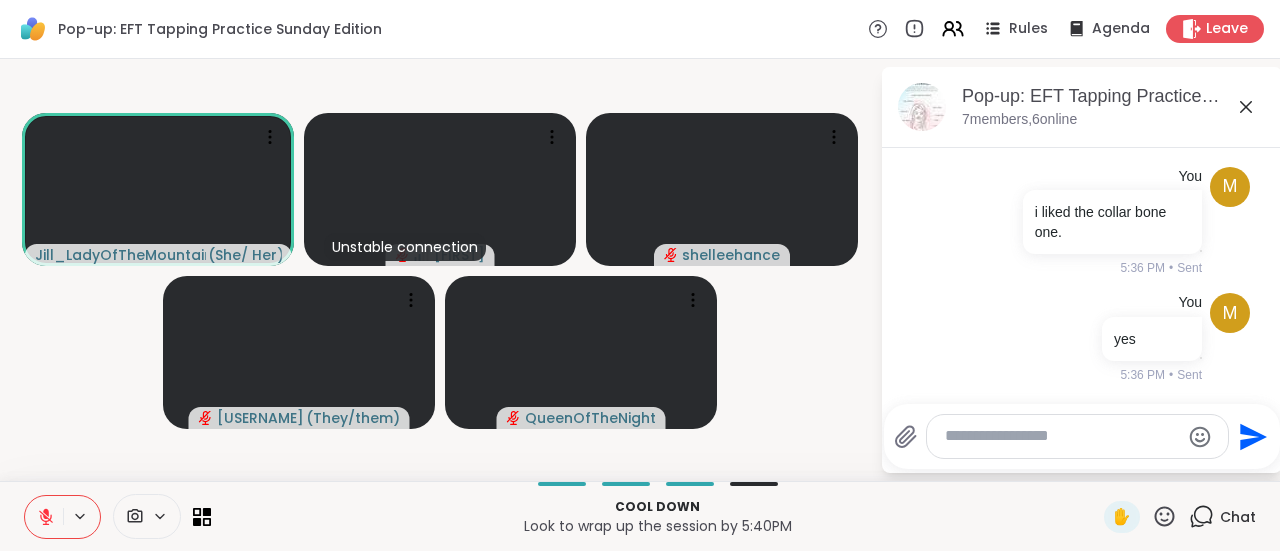 click 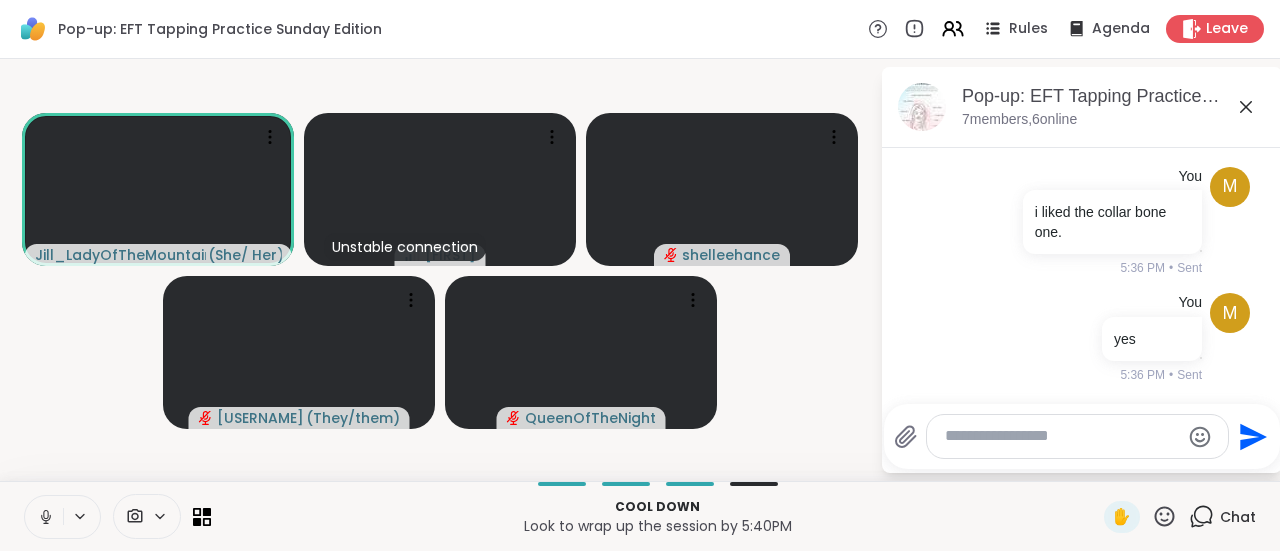 click 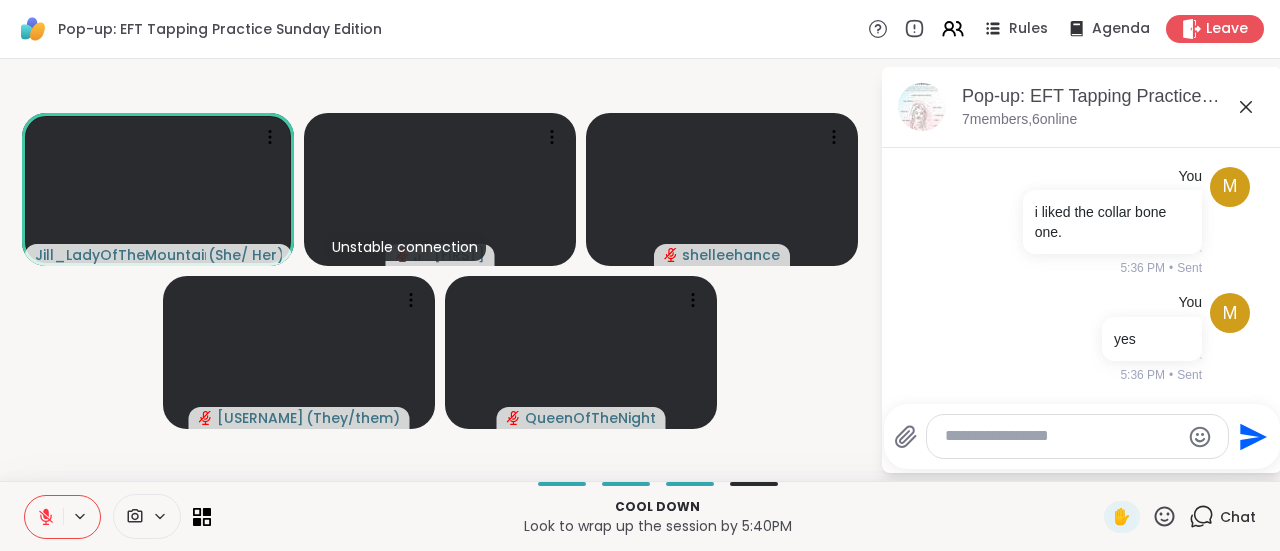 click 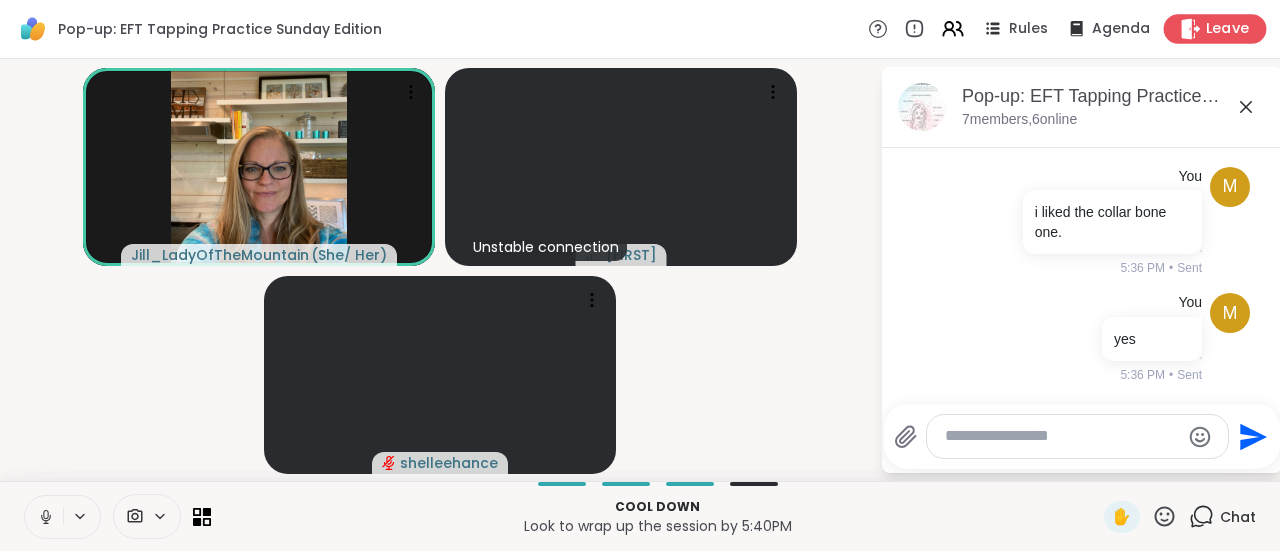 click on "Leave" at bounding box center (1228, 29) 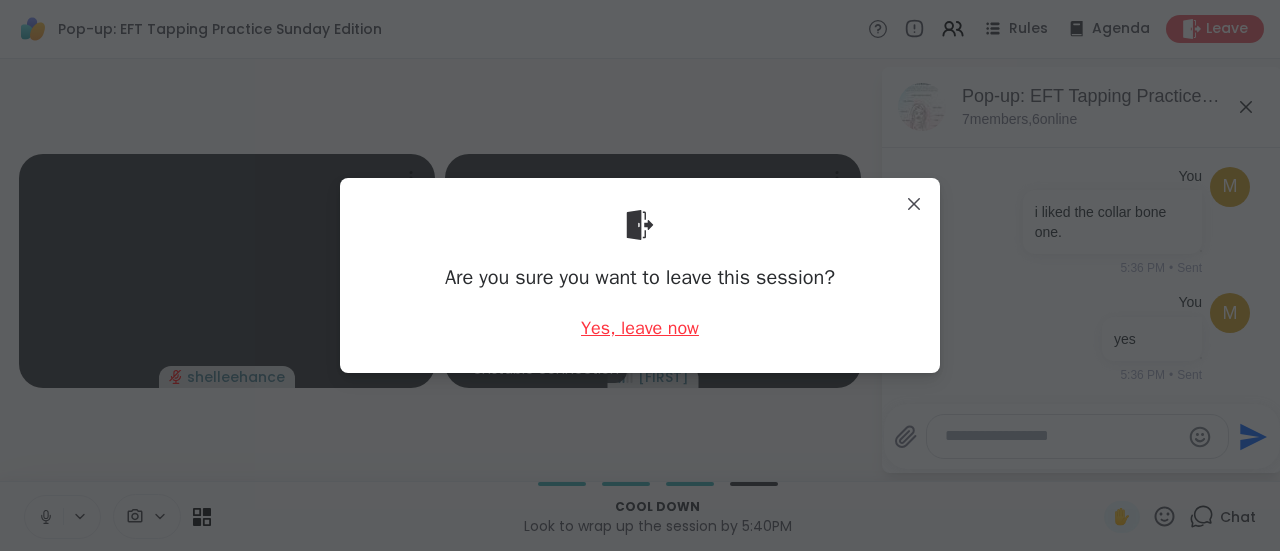 click on "Yes, leave now" at bounding box center (640, 328) 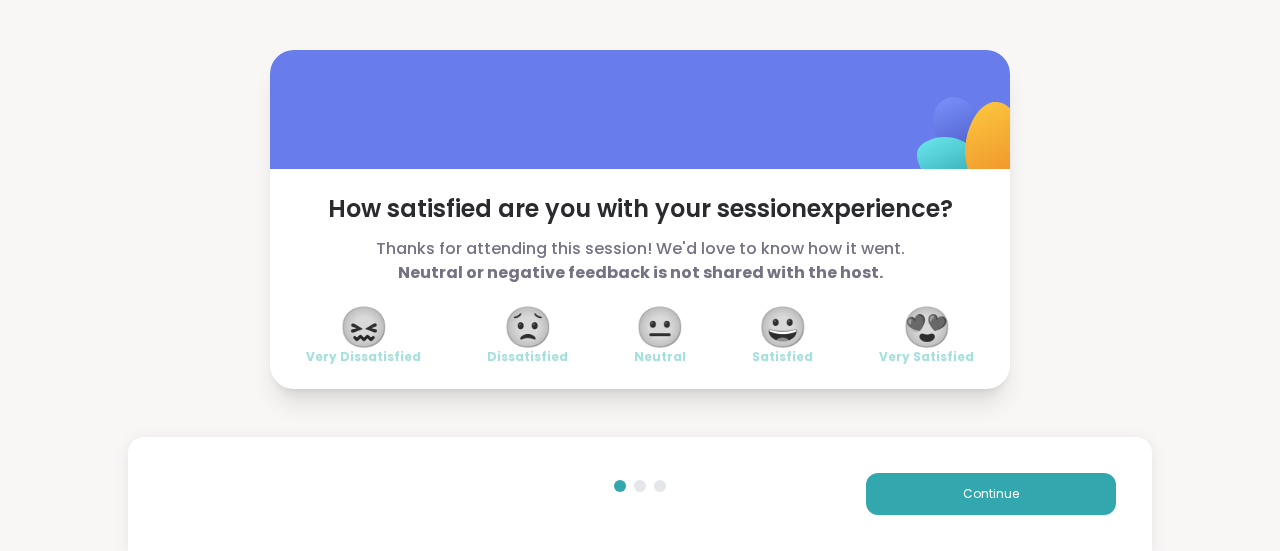 click on "😍" at bounding box center (927, 327) 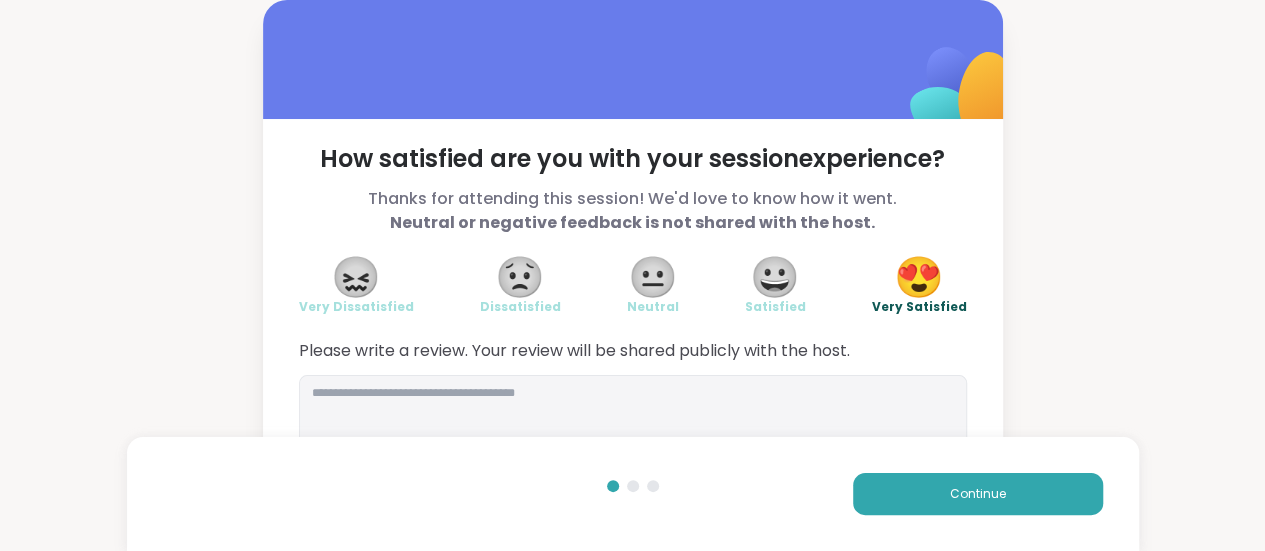 scroll, scrollTop: 56, scrollLeft: 0, axis: vertical 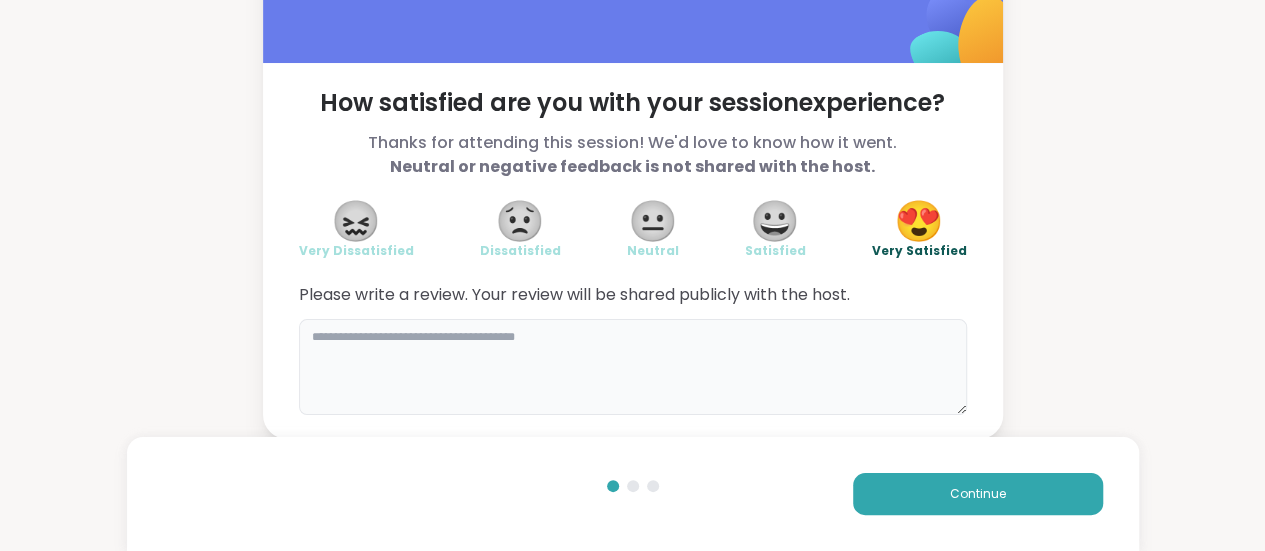 click at bounding box center [633, 367] 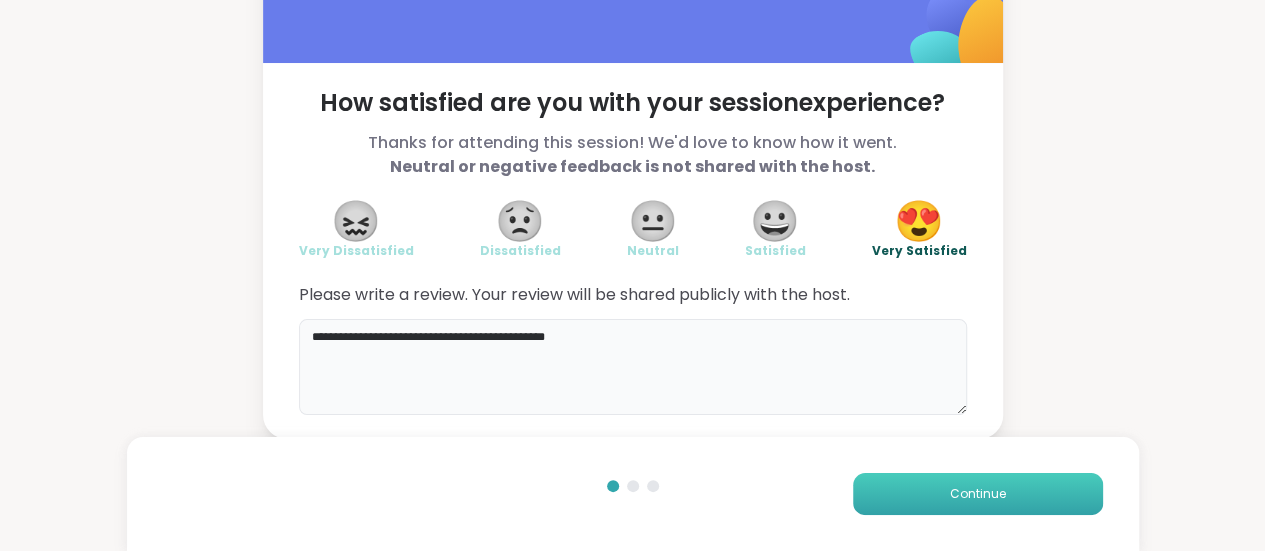 type on "**********" 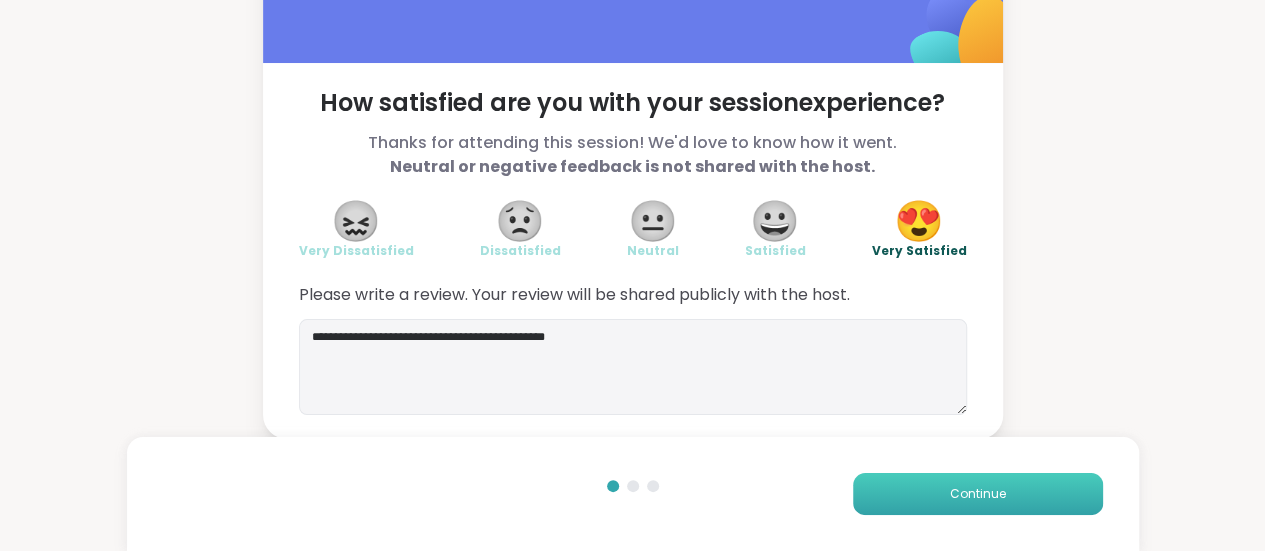 click on "Continue" at bounding box center (978, 494) 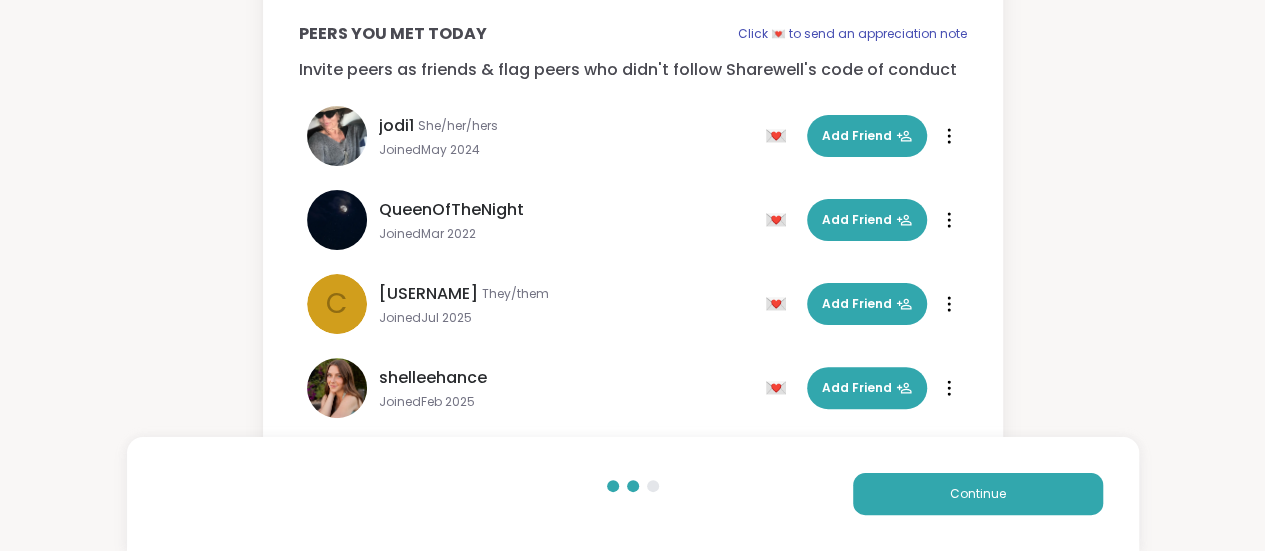 scroll, scrollTop: 176, scrollLeft: 0, axis: vertical 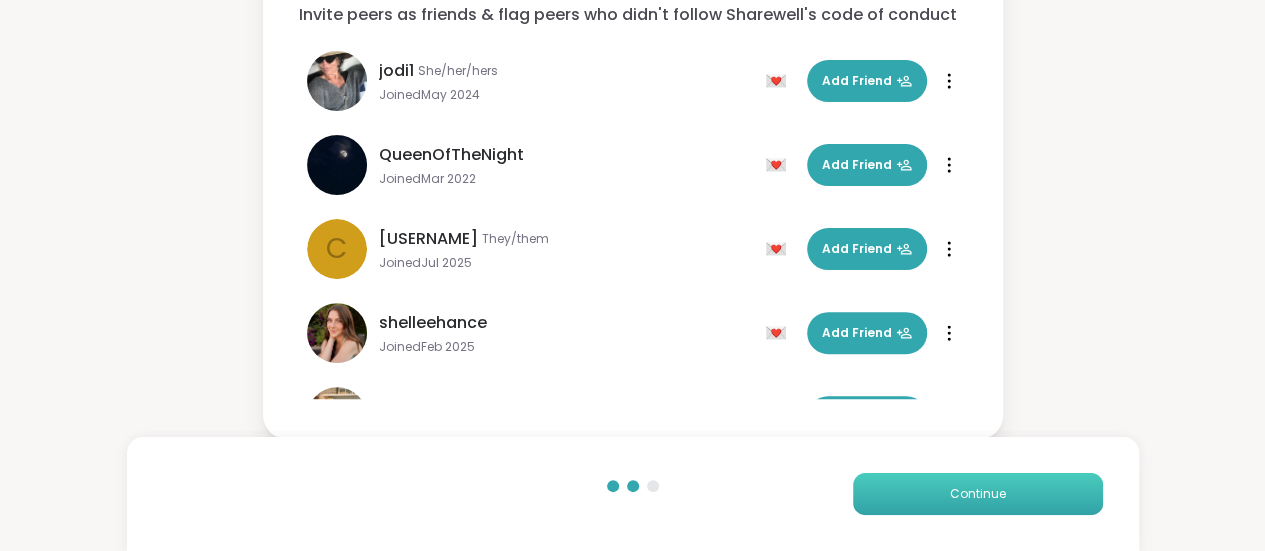 click on "Continue" at bounding box center [978, 494] 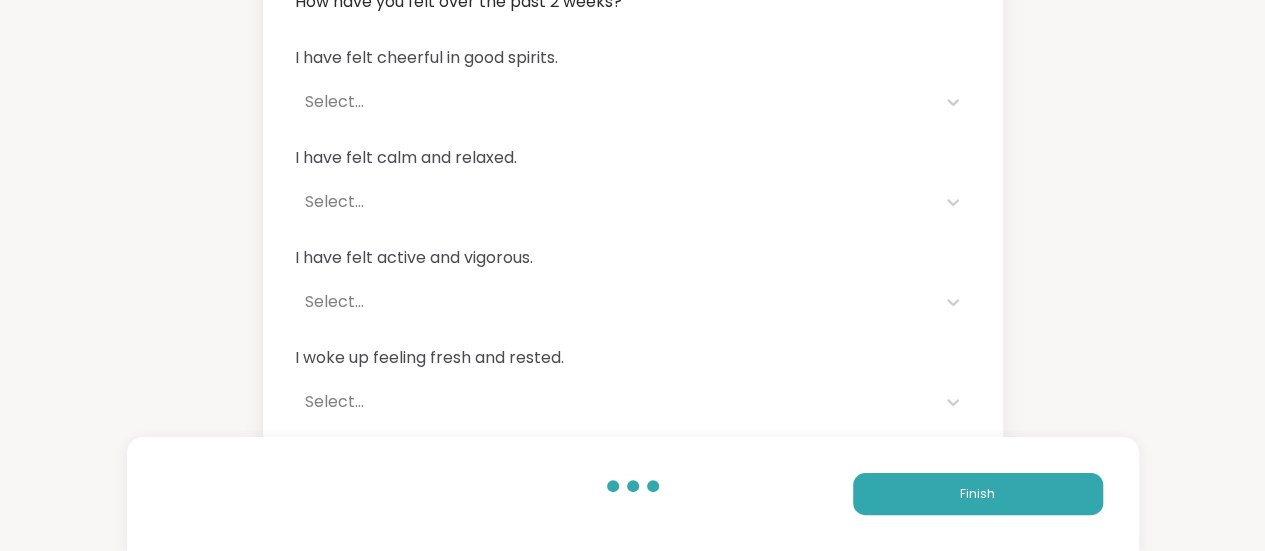 scroll, scrollTop: 181, scrollLeft: 0, axis: vertical 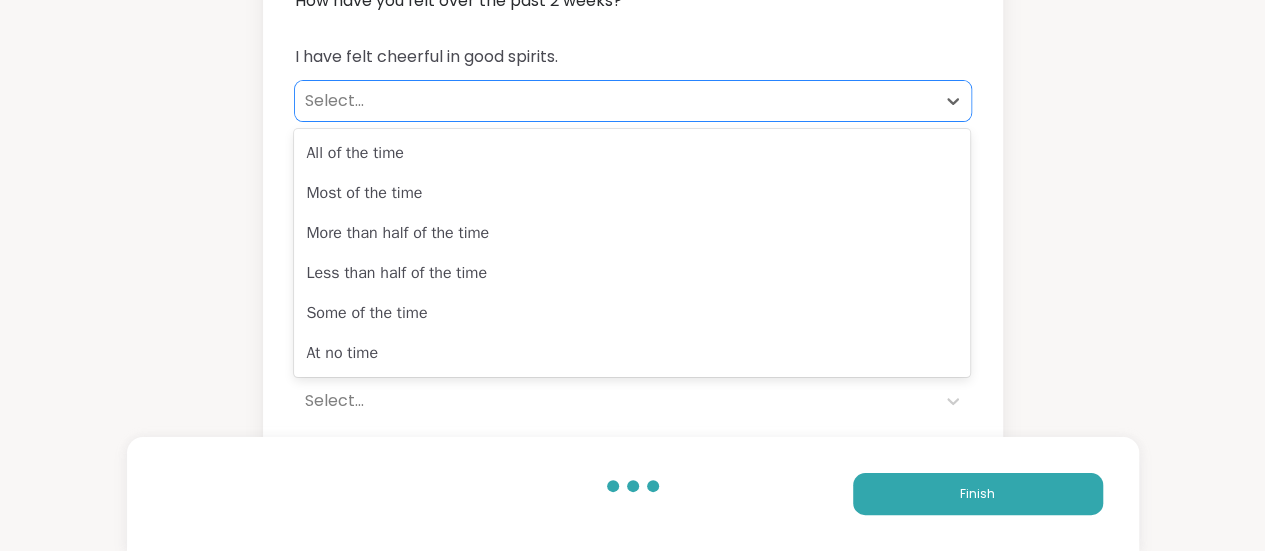 click on "Select..." at bounding box center [615, 101] 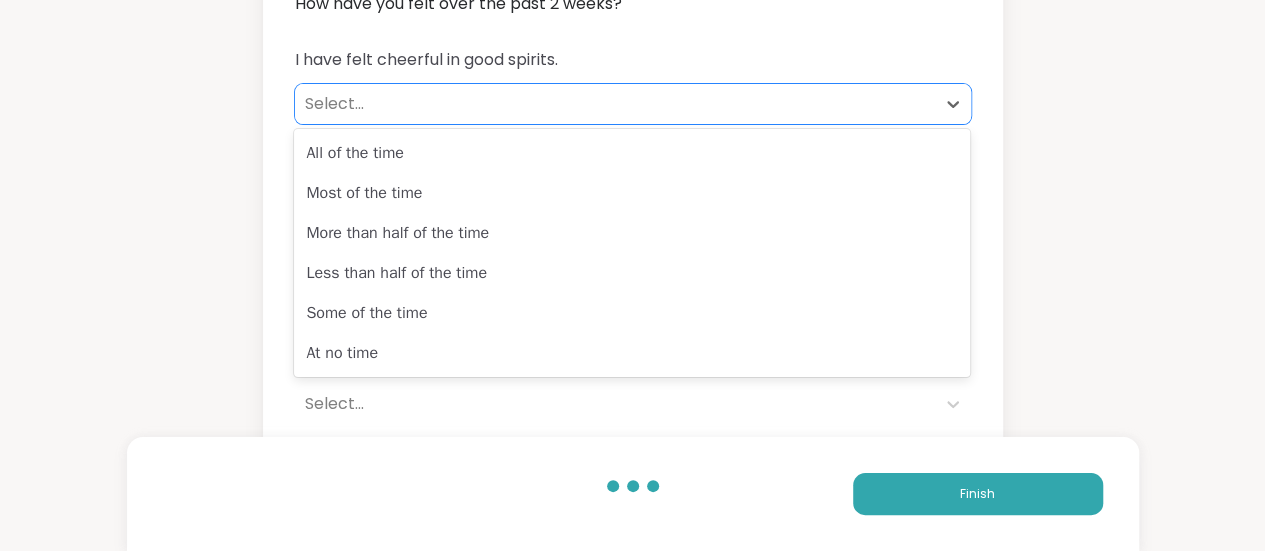 scroll, scrollTop: 183, scrollLeft: 0, axis: vertical 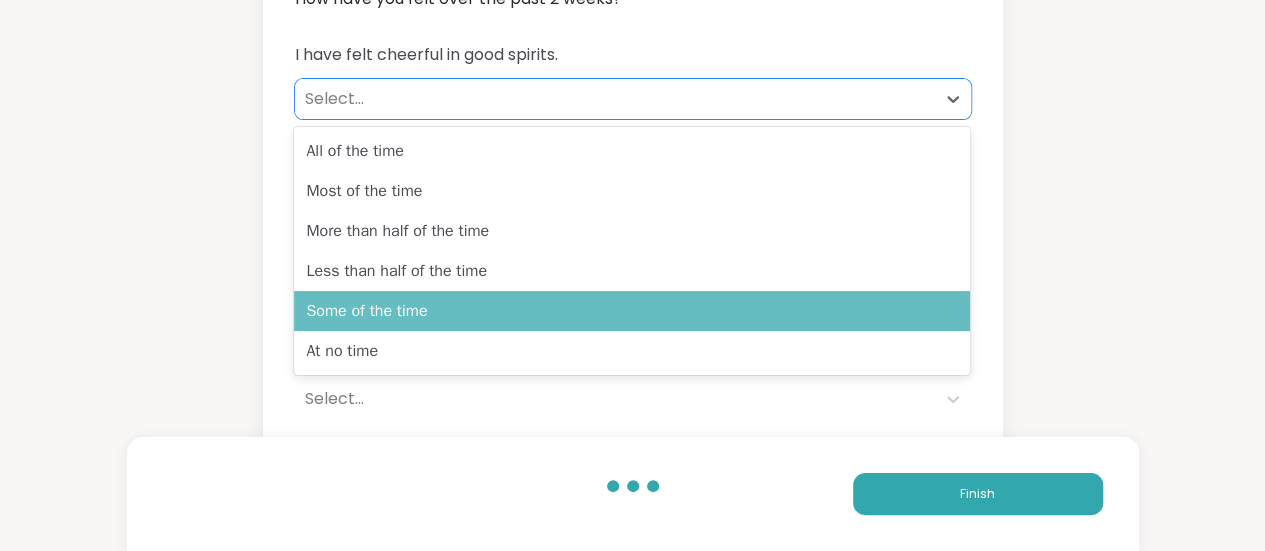 click on "Some of the time" at bounding box center (632, 311) 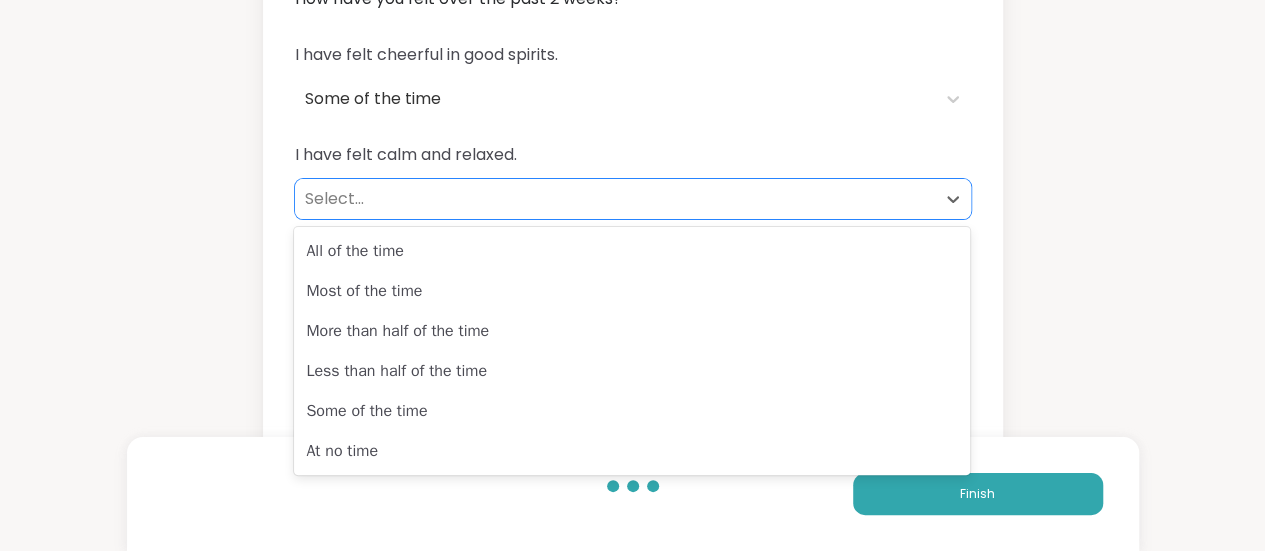 click on "Select..." at bounding box center [615, 199] 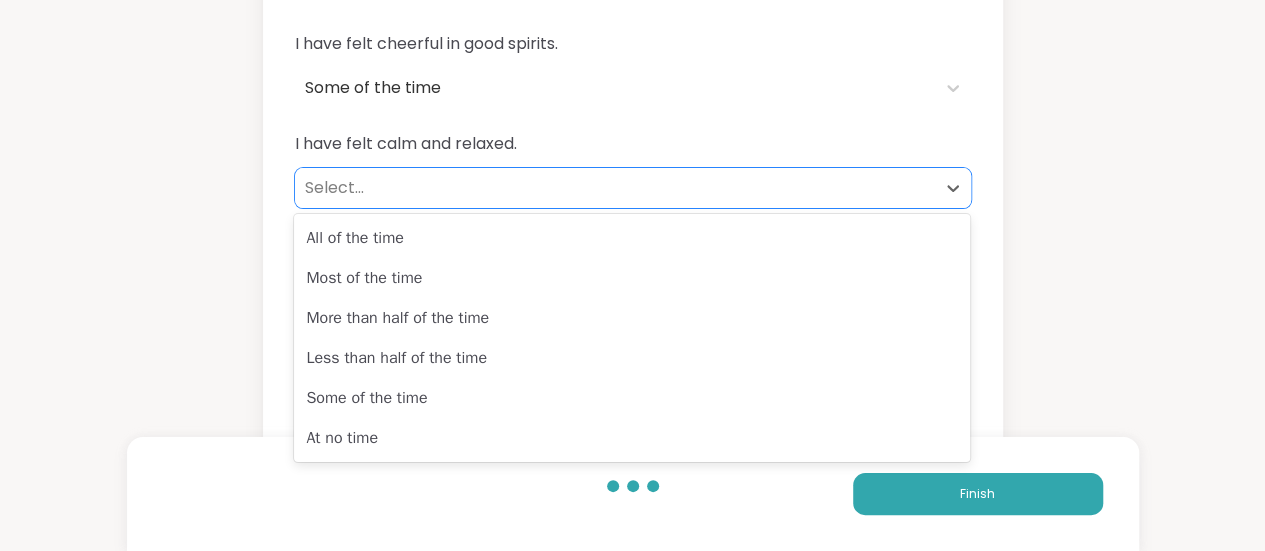 scroll, scrollTop: 198, scrollLeft: 0, axis: vertical 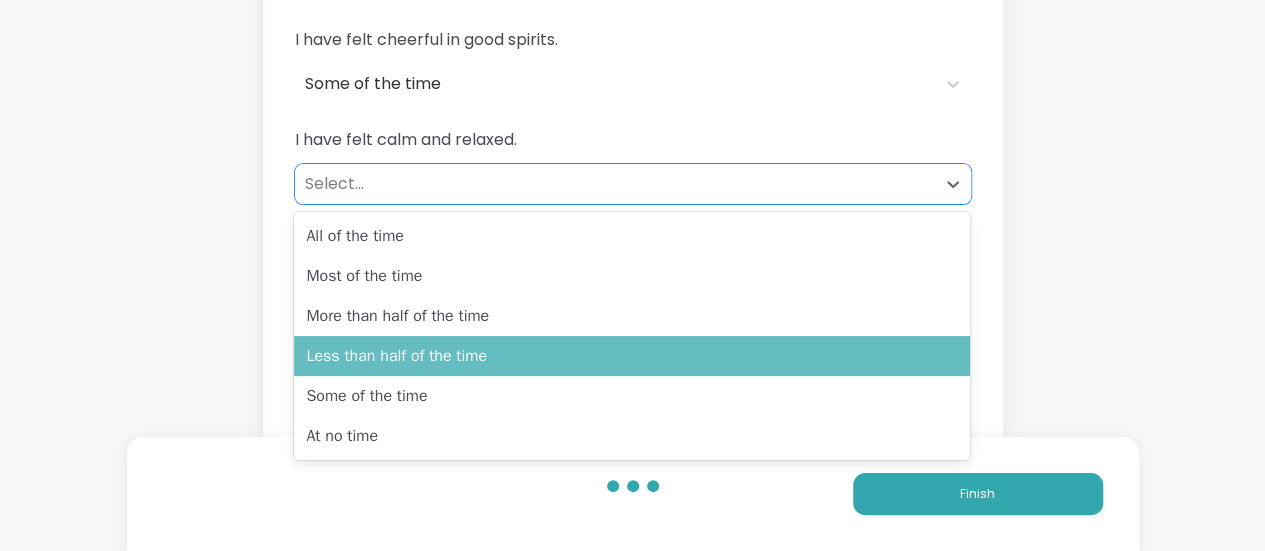 click on "Less than half of the time" at bounding box center [632, 356] 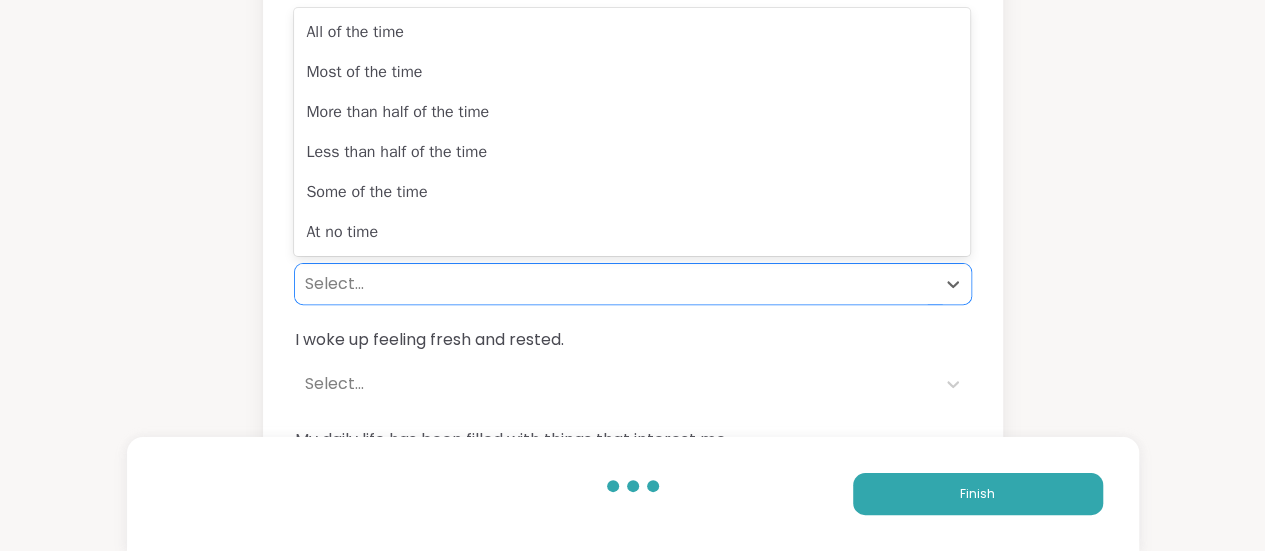 click on "Select..." at bounding box center [615, 284] 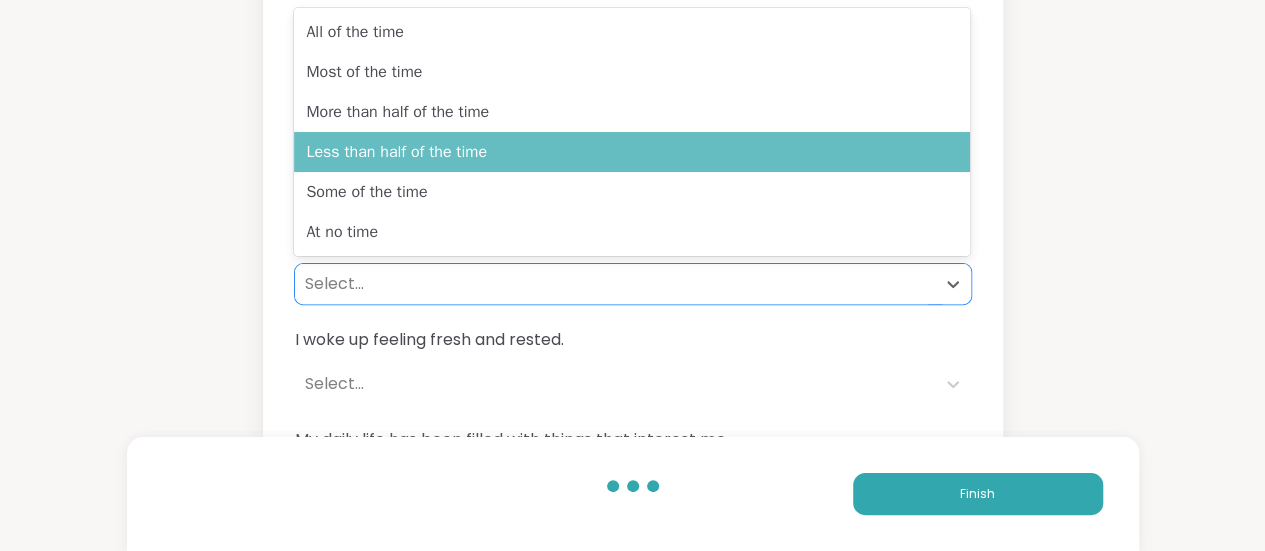 click on "Less than half of the time" at bounding box center [632, 152] 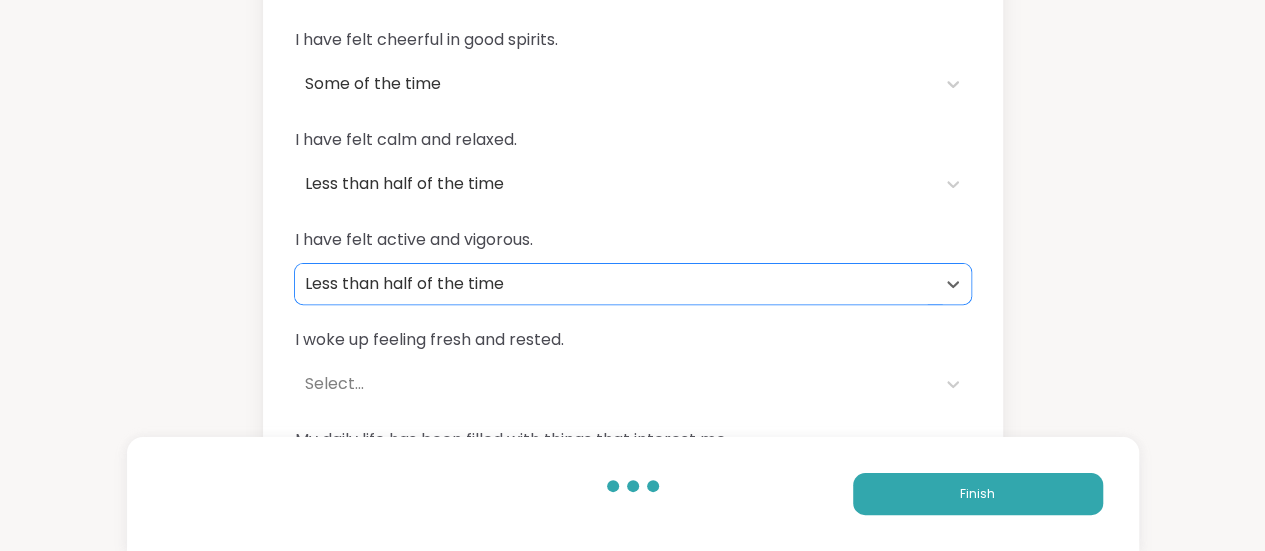 scroll, scrollTop: 286, scrollLeft: 0, axis: vertical 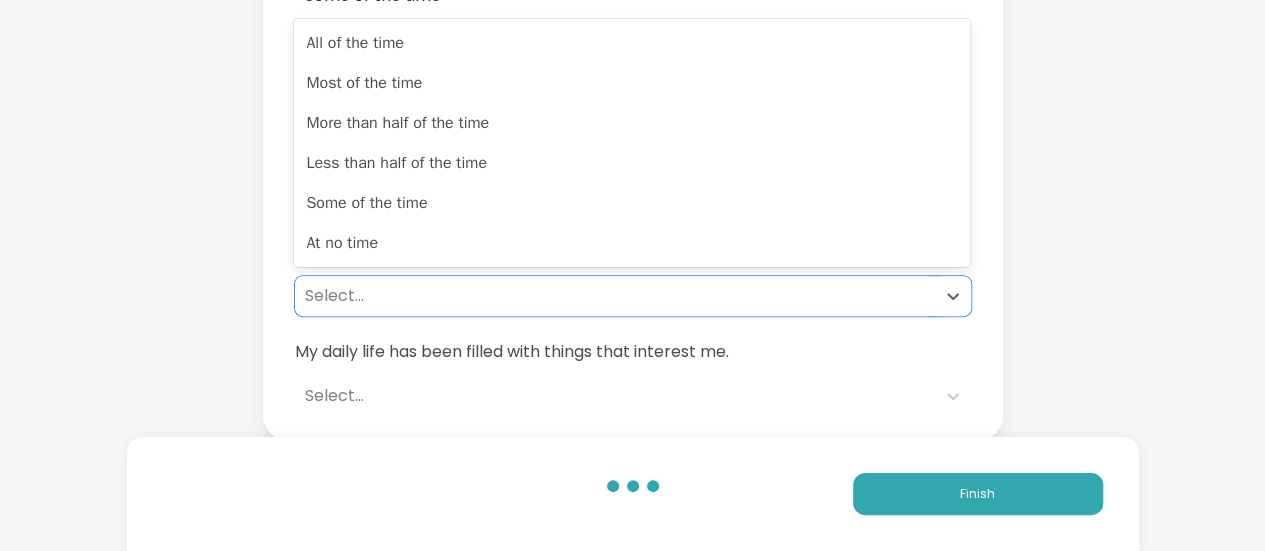 click on "Select..." at bounding box center (615, 296) 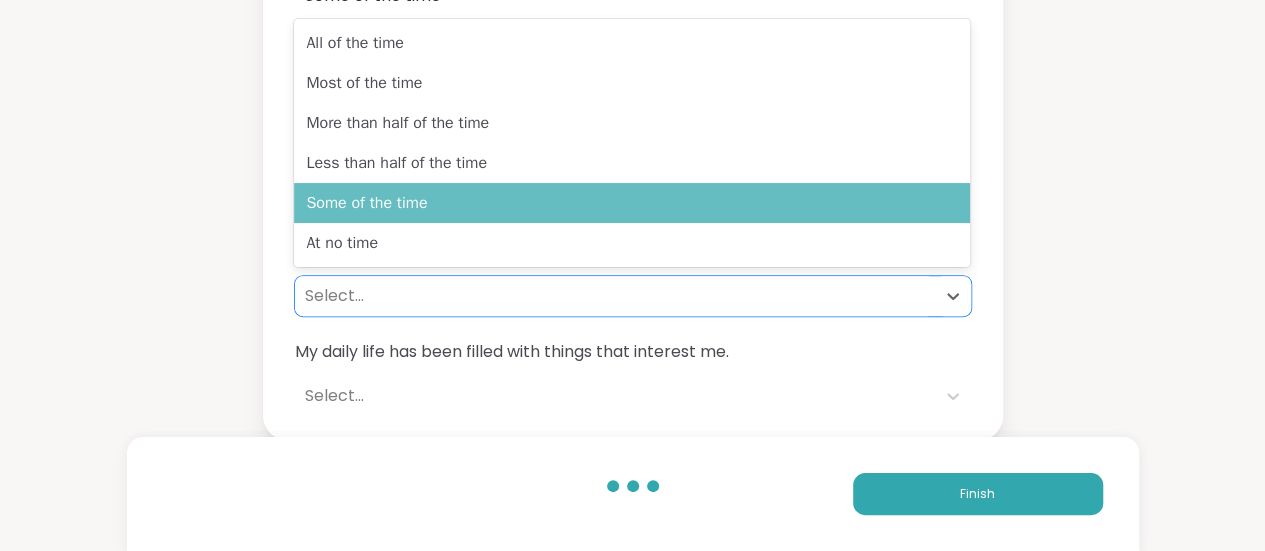click on "Some of the time" at bounding box center (632, 203) 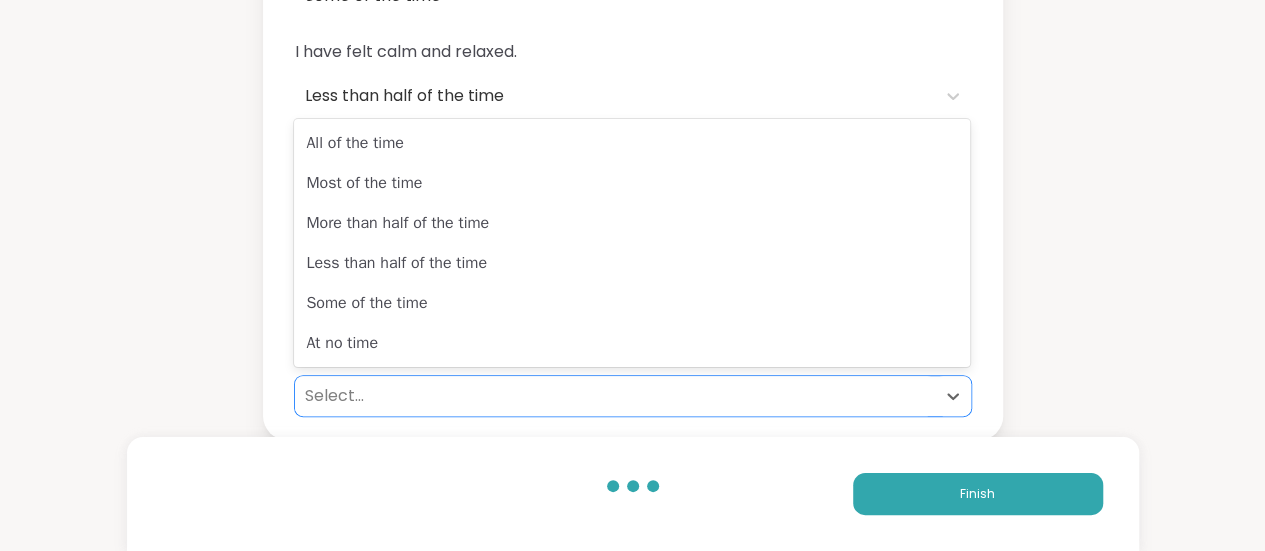 click on "Select..." at bounding box center (615, 396) 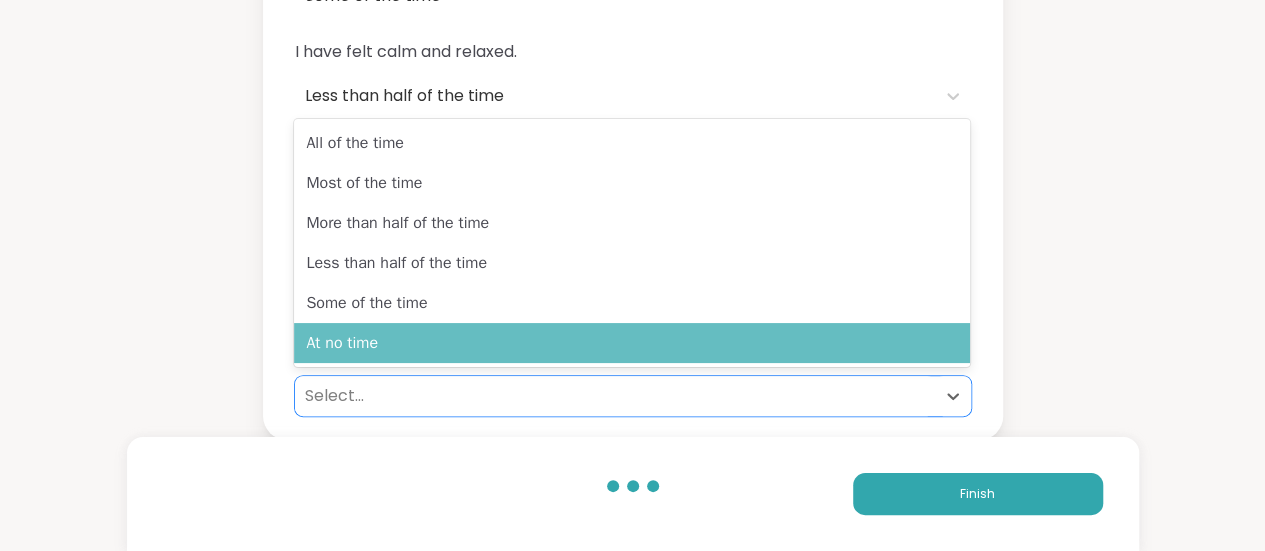 click on "At no time" at bounding box center [632, 343] 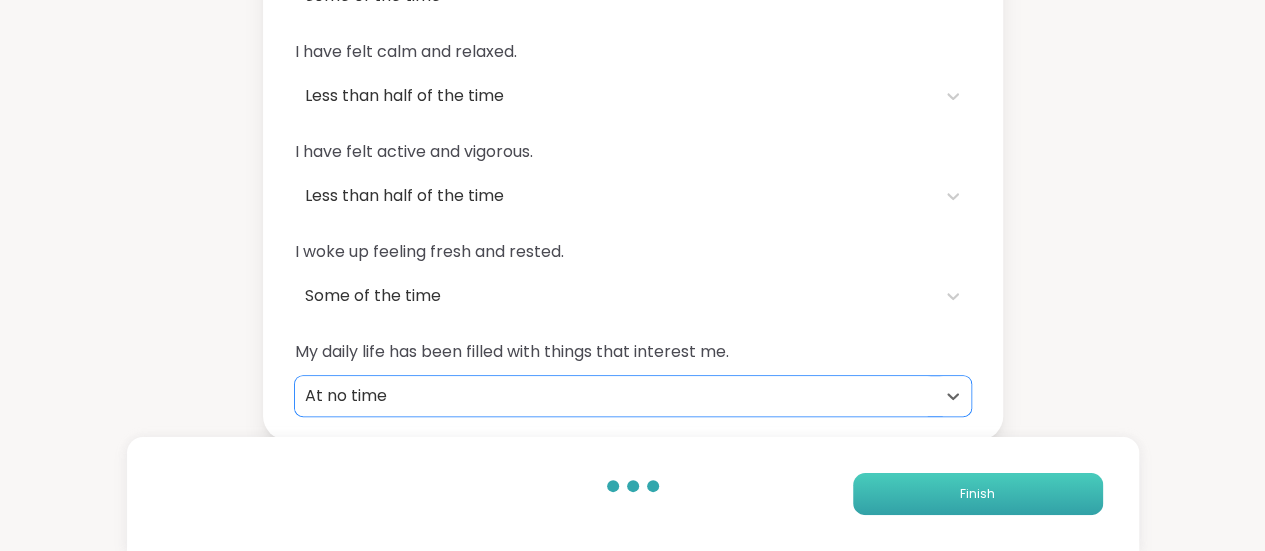 click on "Finish" at bounding box center (978, 494) 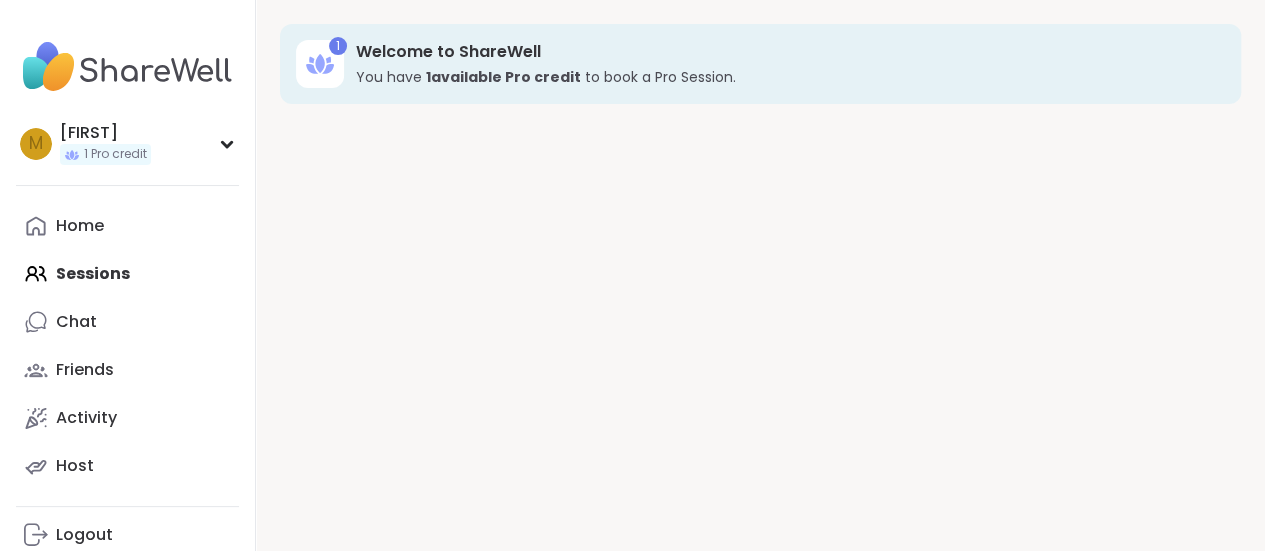 scroll, scrollTop: 20, scrollLeft: 0, axis: vertical 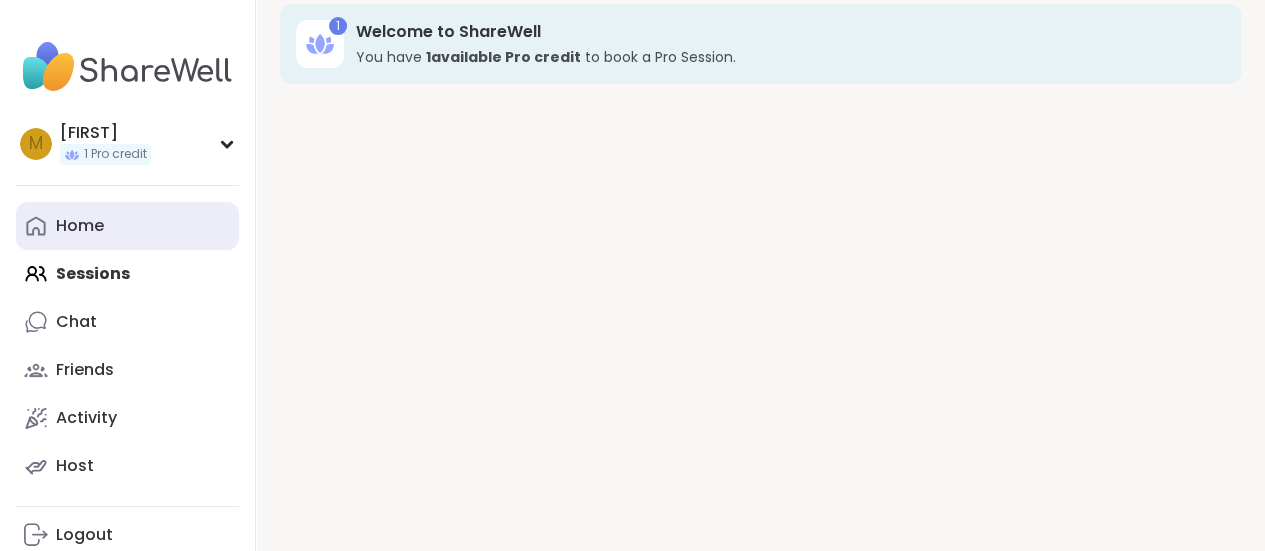 click on "Home" at bounding box center [127, 226] 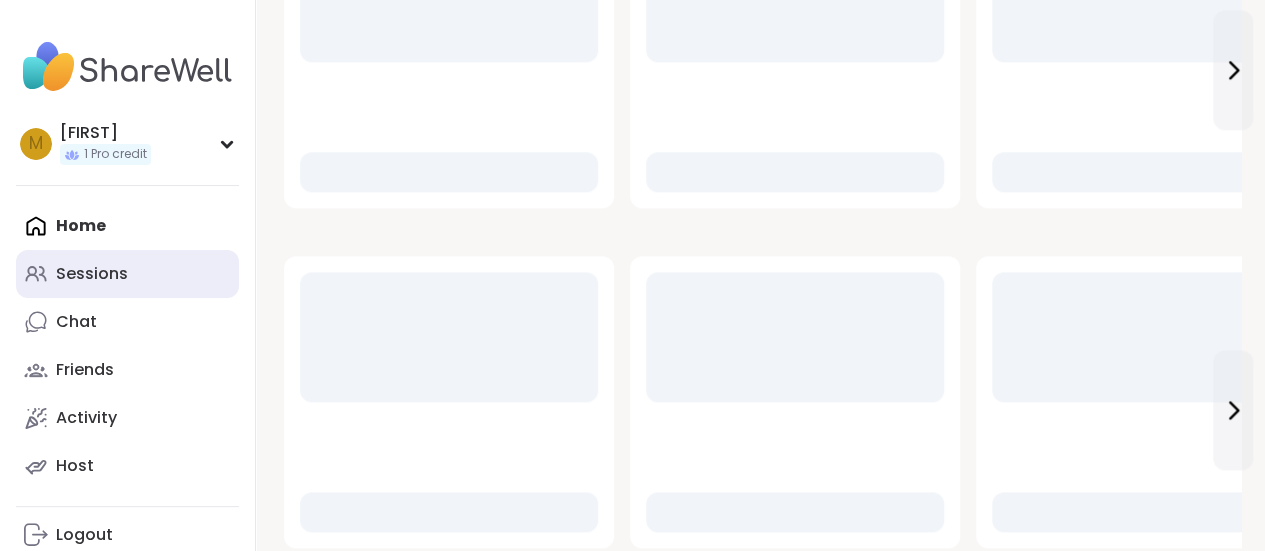 scroll, scrollTop: 1106, scrollLeft: 0, axis: vertical 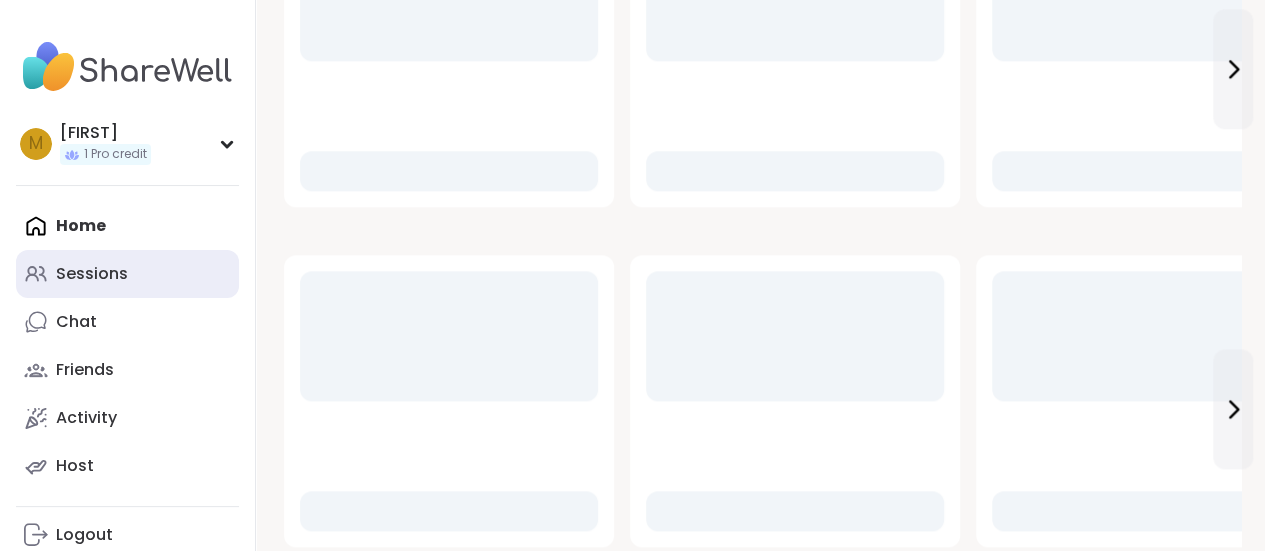 click on "Sessions" at bounding box center (92, 274) 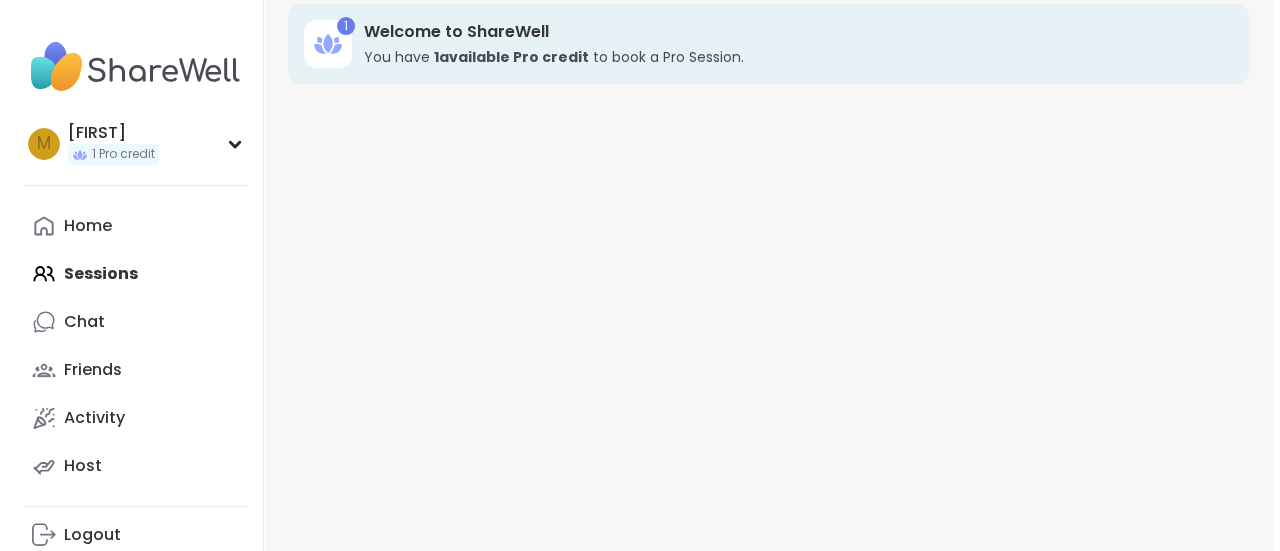 scroll, scrollTop: 0, scrollLeft: 0, axis: both 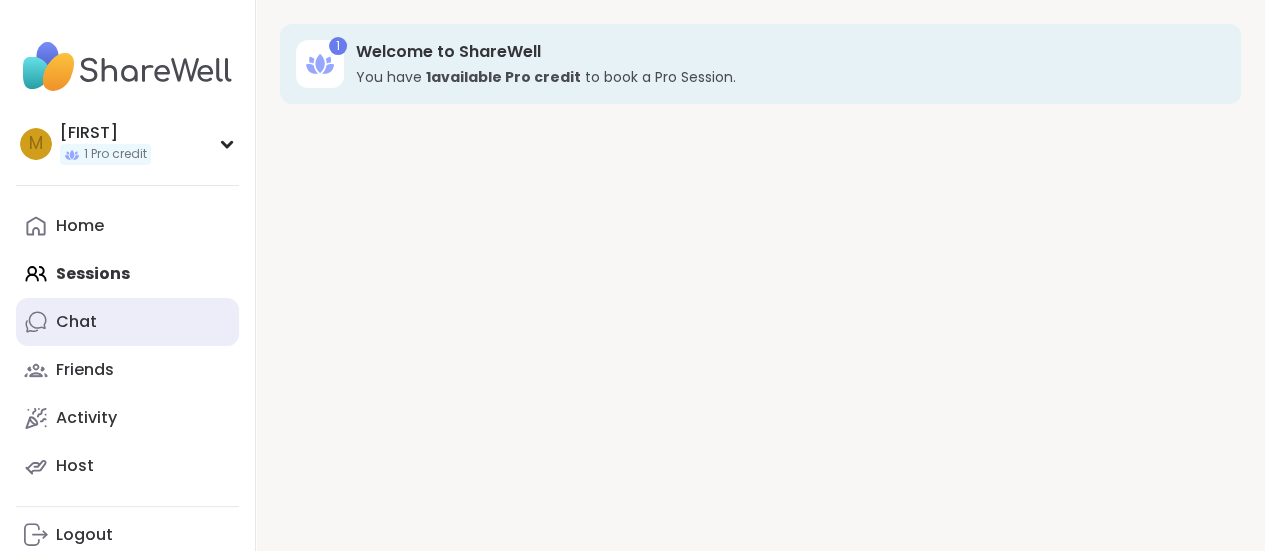 click on "Chat" at bounding box center [76, 322] 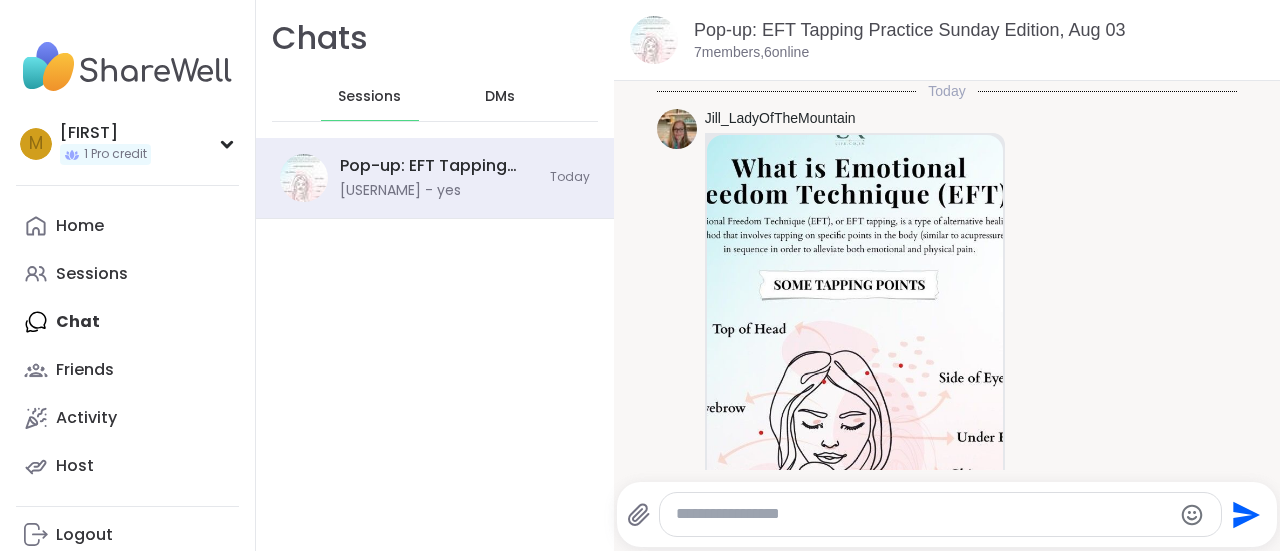 scroll, scrollTop: 1986, scrollLeft: 0, axis: vertical 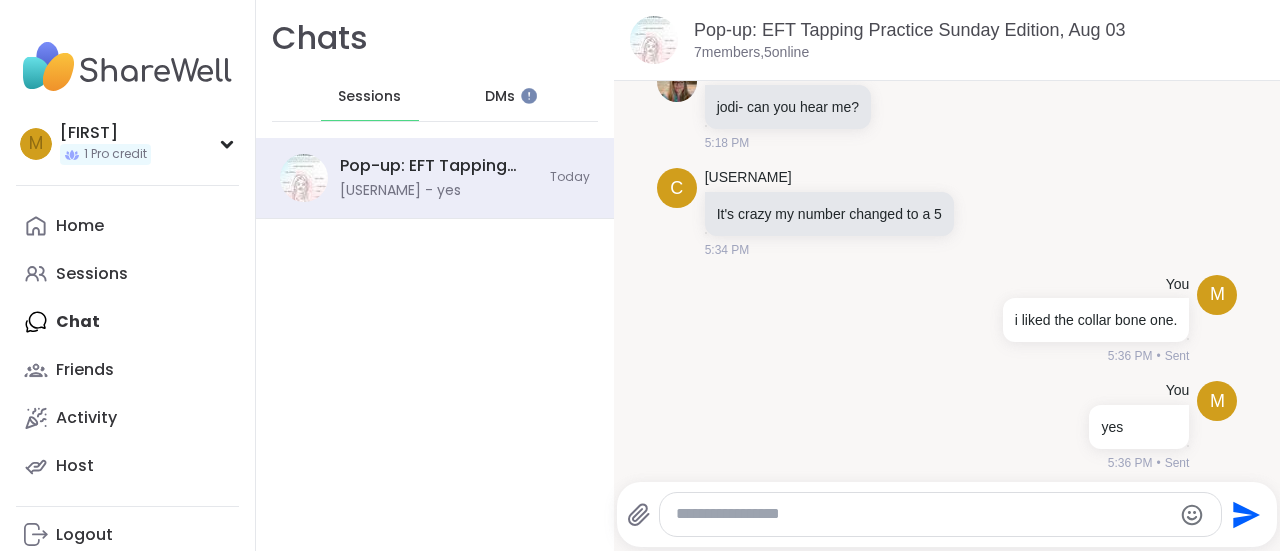 click on "DMs" at bounding box center [501, 97] 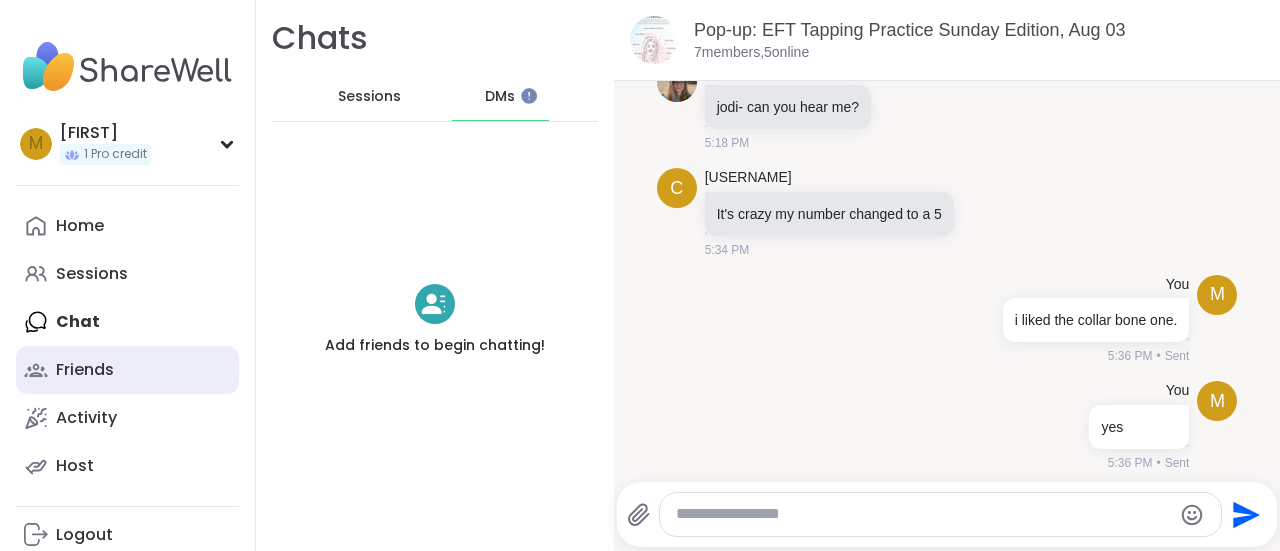 click on "Friends" at bounding box center (127, 370) 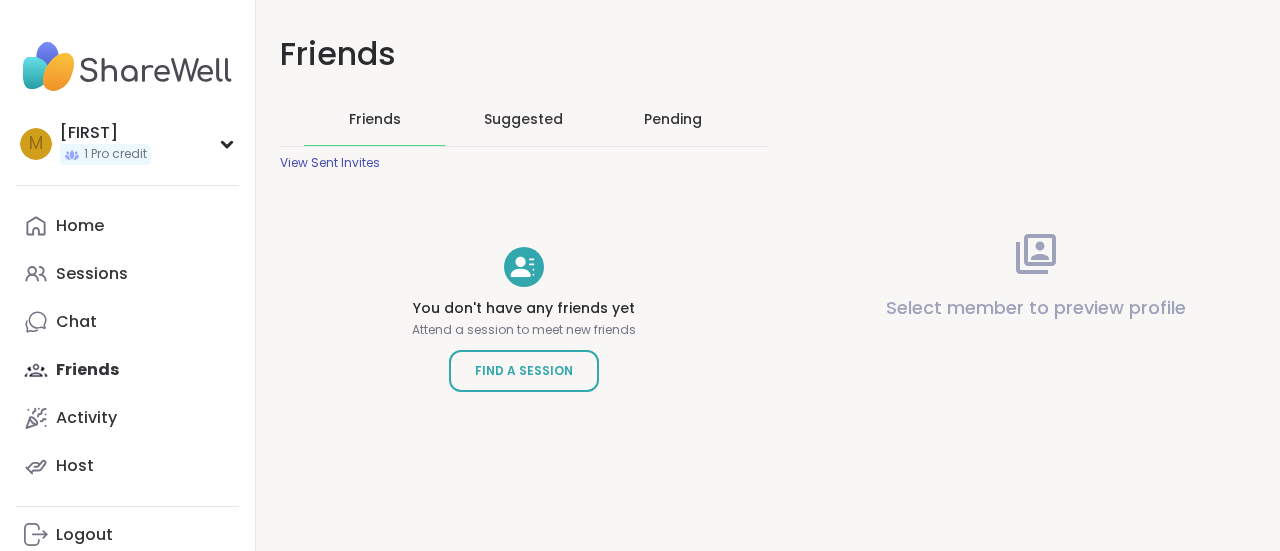 scroll, scrollTop: 0, scrollLeft: 0, axis: both 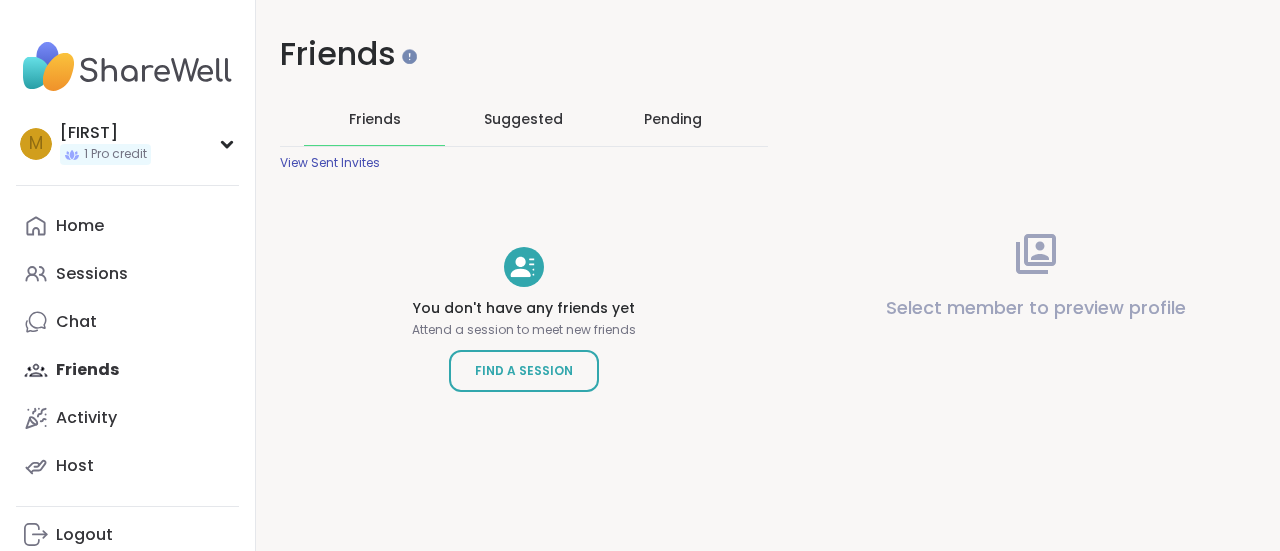 click on "Suggested" at bounding box center (523, 119) 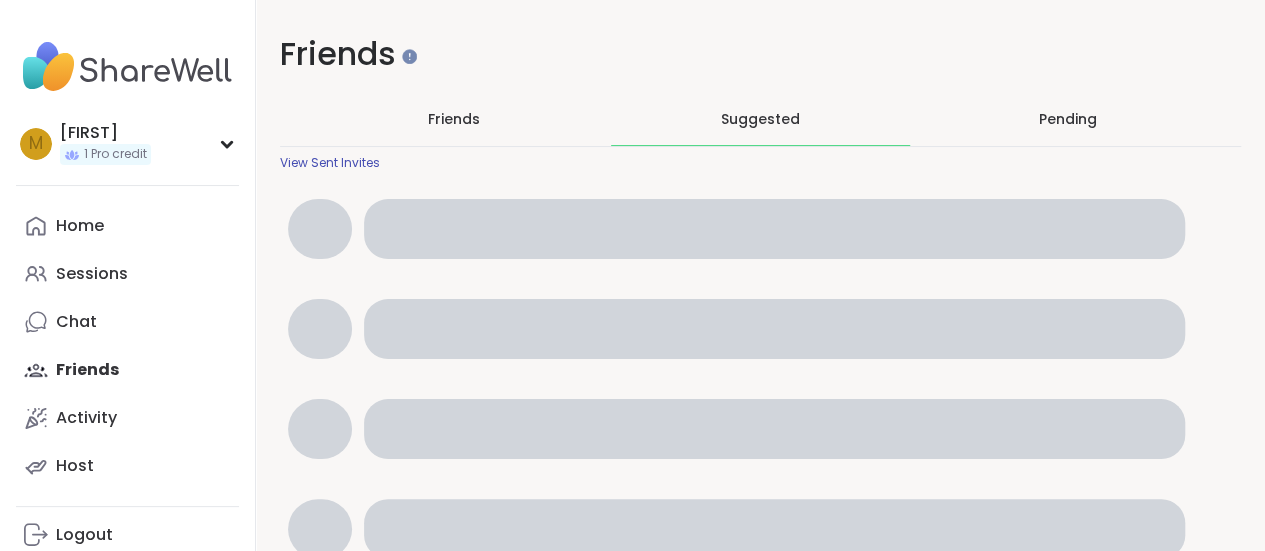 click on "Pending" at bounding box center (1067, 119) 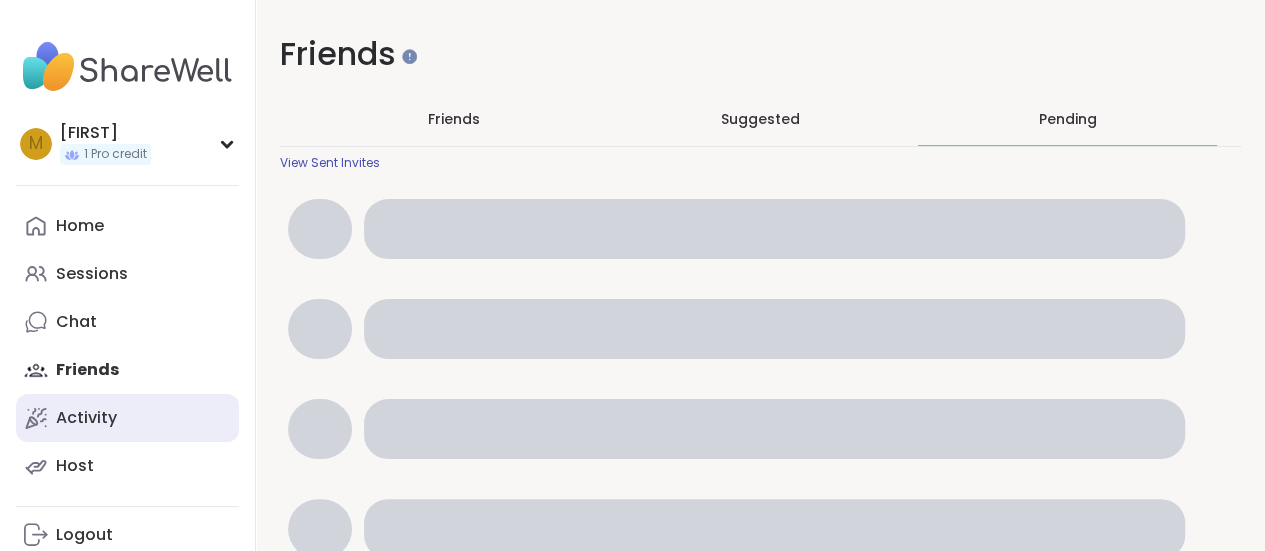click on "Activity" at bounding box center (127, 418) 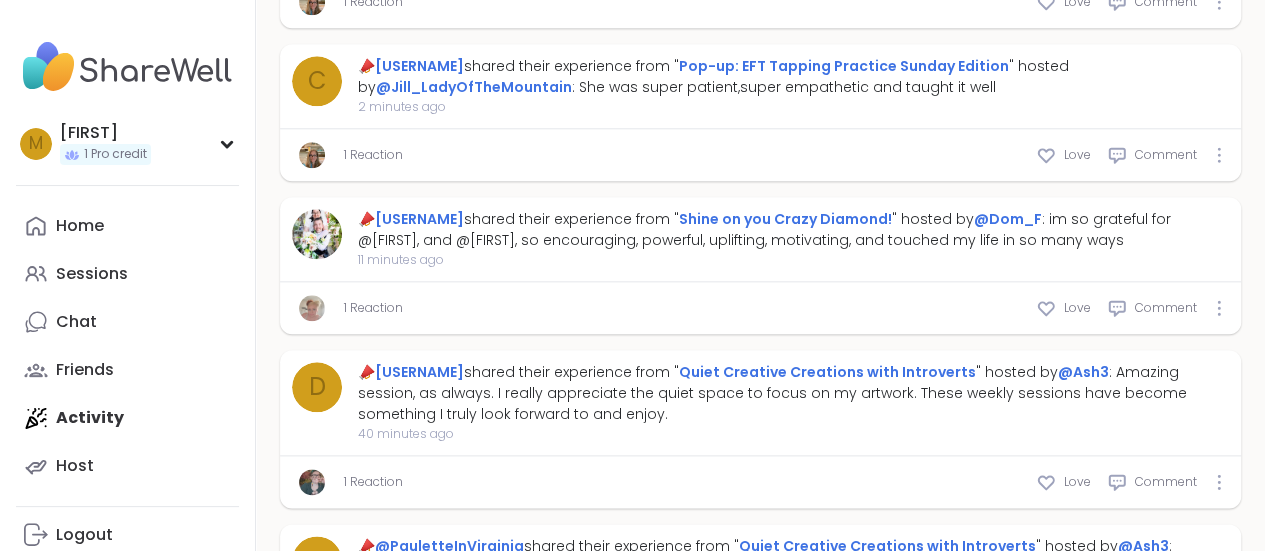 scroll, scrollTop: 1005, scrollLeft: 0, axis: vertical 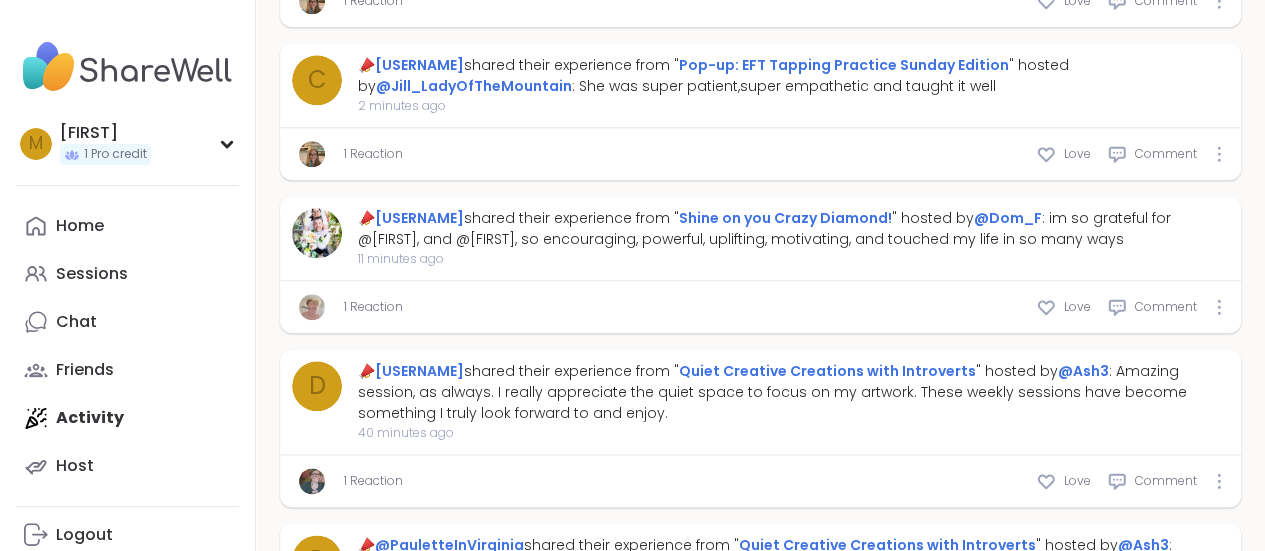 click on "1 Reaction" at bounding box center [373, 1] 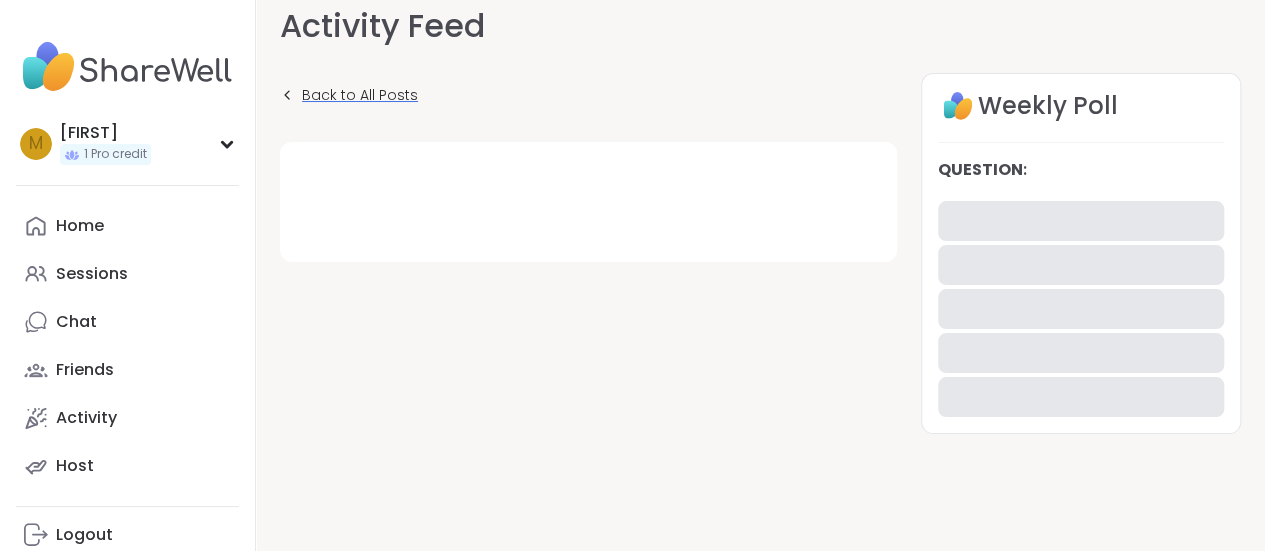 scroll, scrollTop: 0, scrollLeft: 0, axis: both 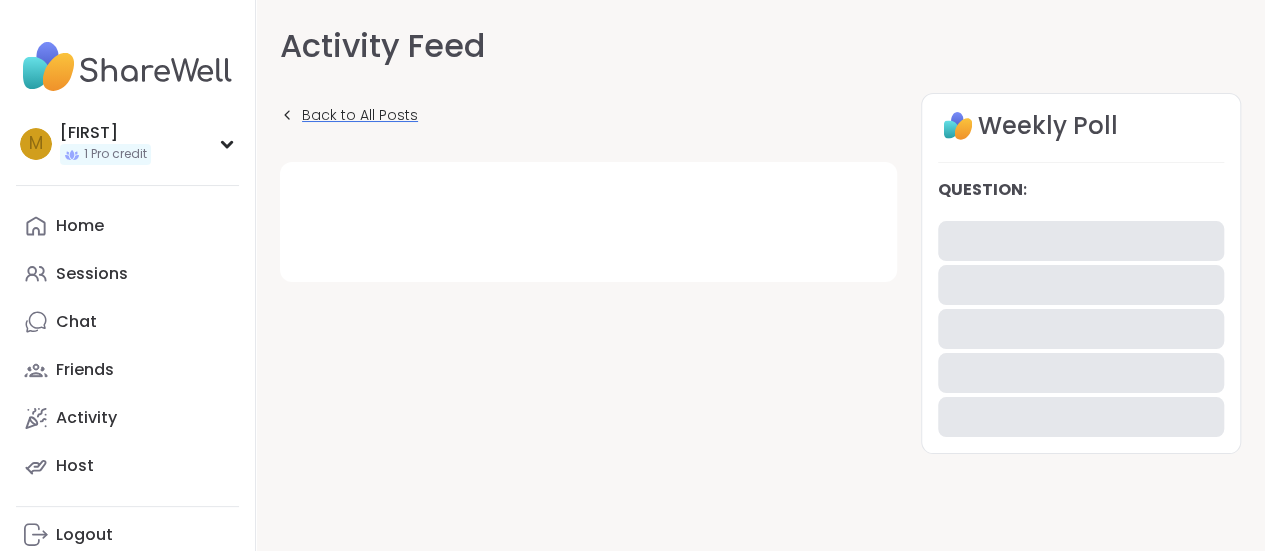 click on "Back to All Posts" at bounding box center [349, 115] 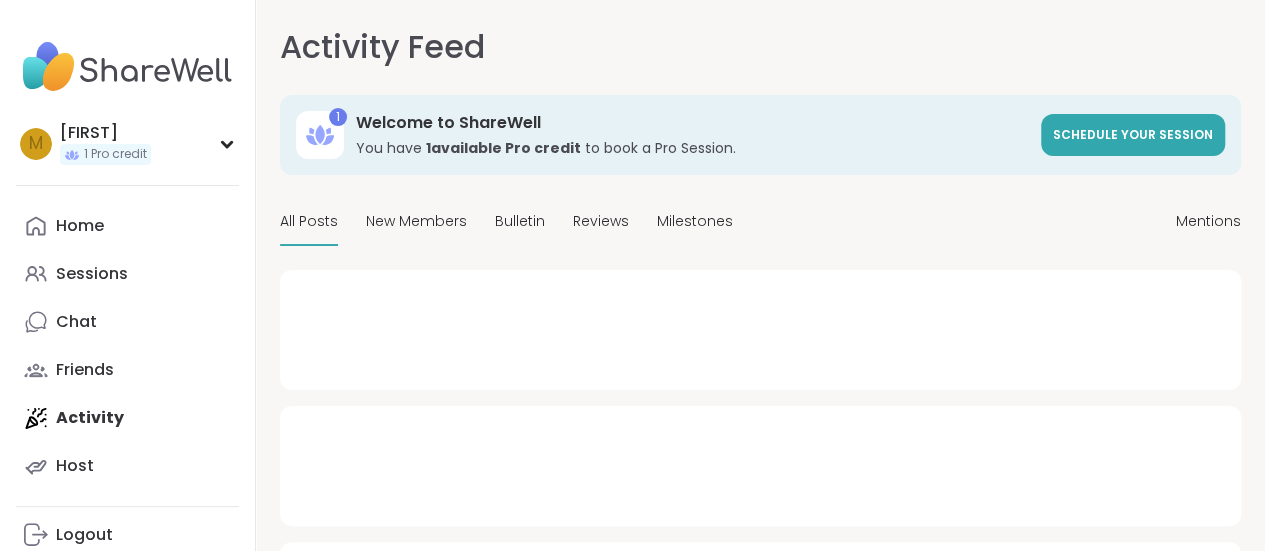 type on "*" 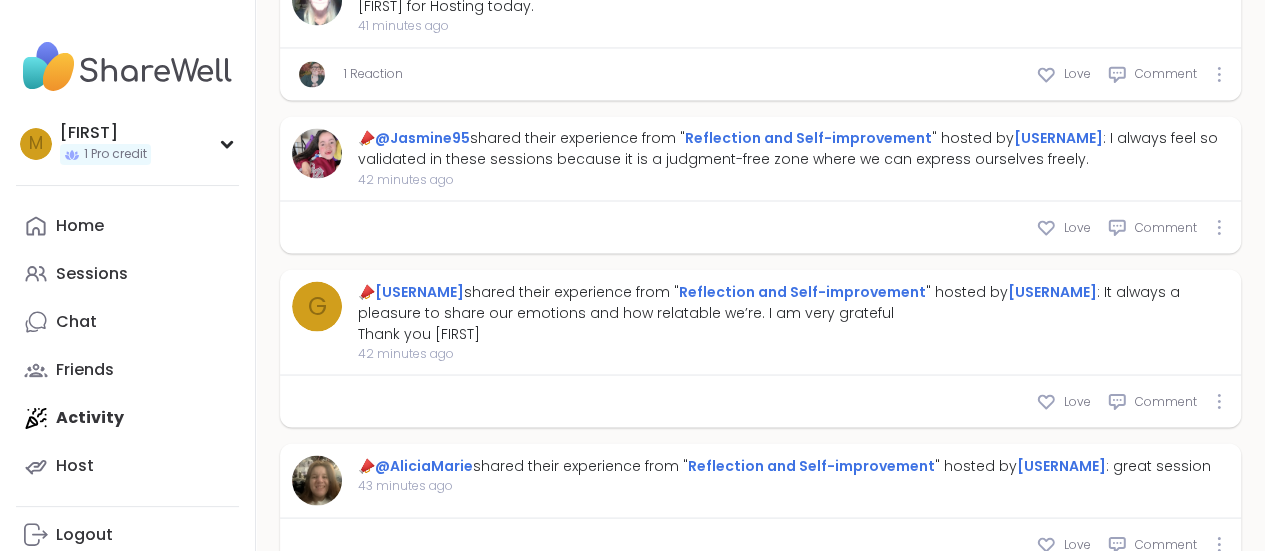 scroll, scrollTop: 1719, scrollLeft: 0, axis: vertical 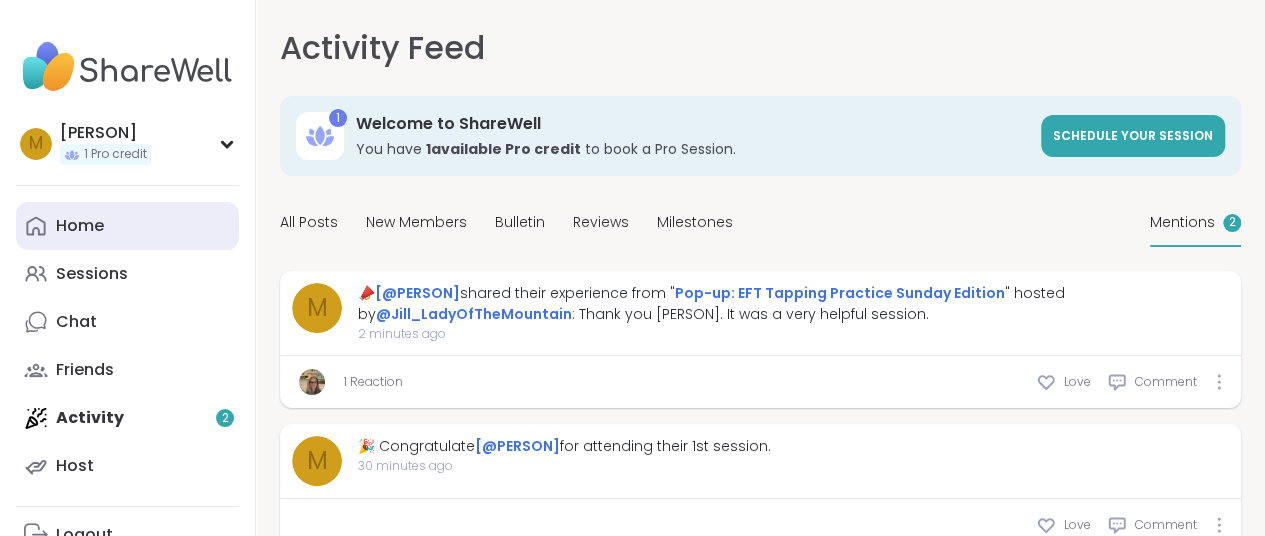 click on "Home" at bounding box center (127, 226) 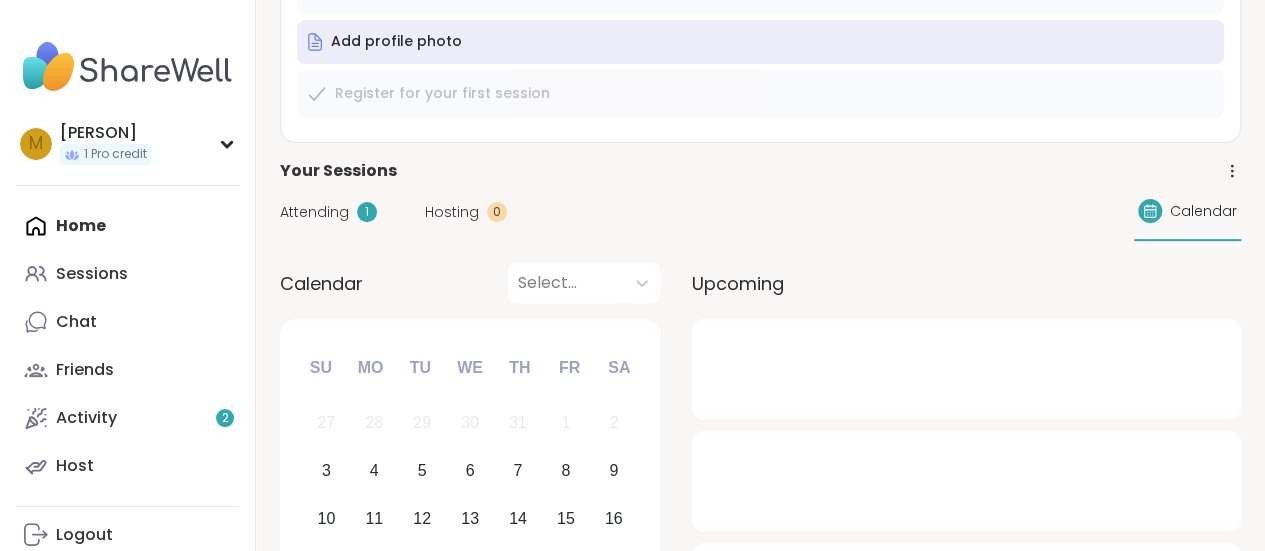 scroll, scrollTop: 254, scrollLeft: 0, axis: vertical 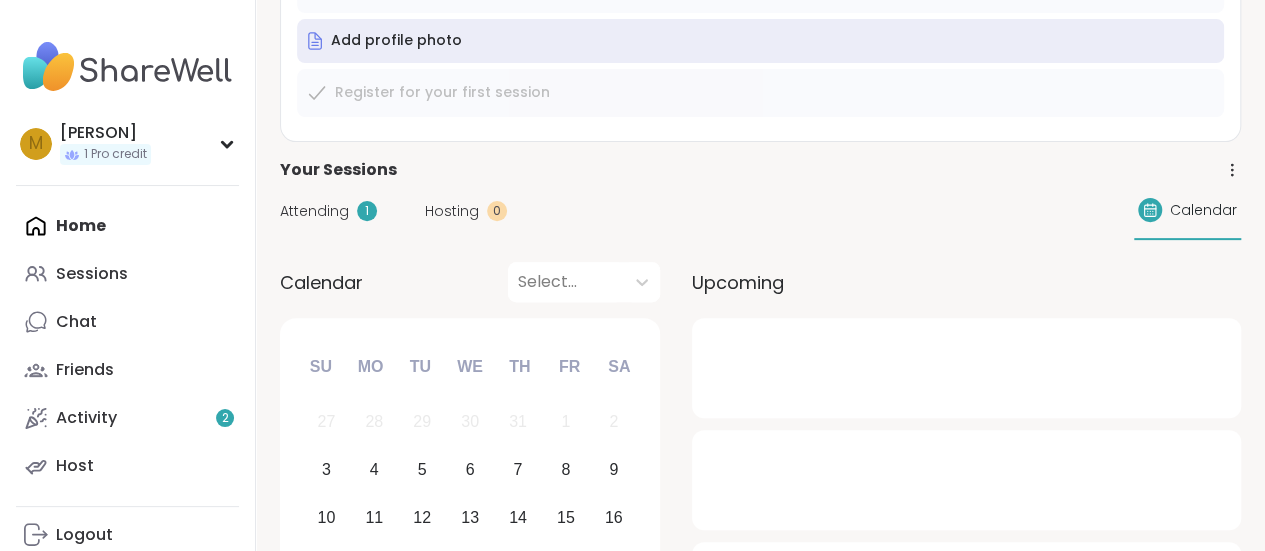 click on "Upcoming" at bounding box center (738, 282) 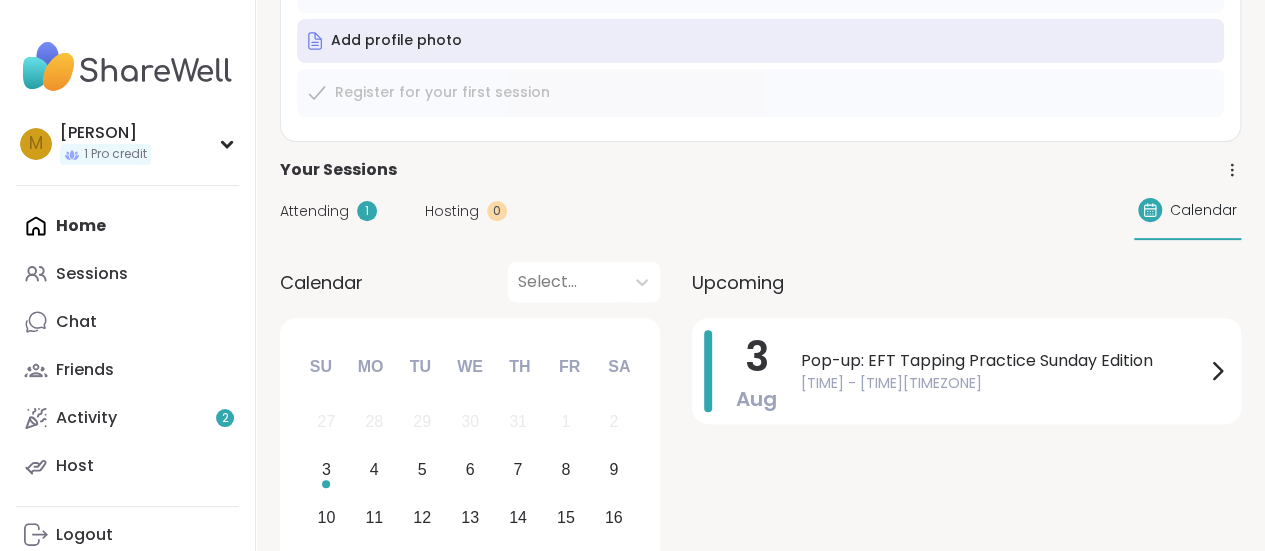 scroll, scrollTop: 0, scrollLeft: 0, axis: both 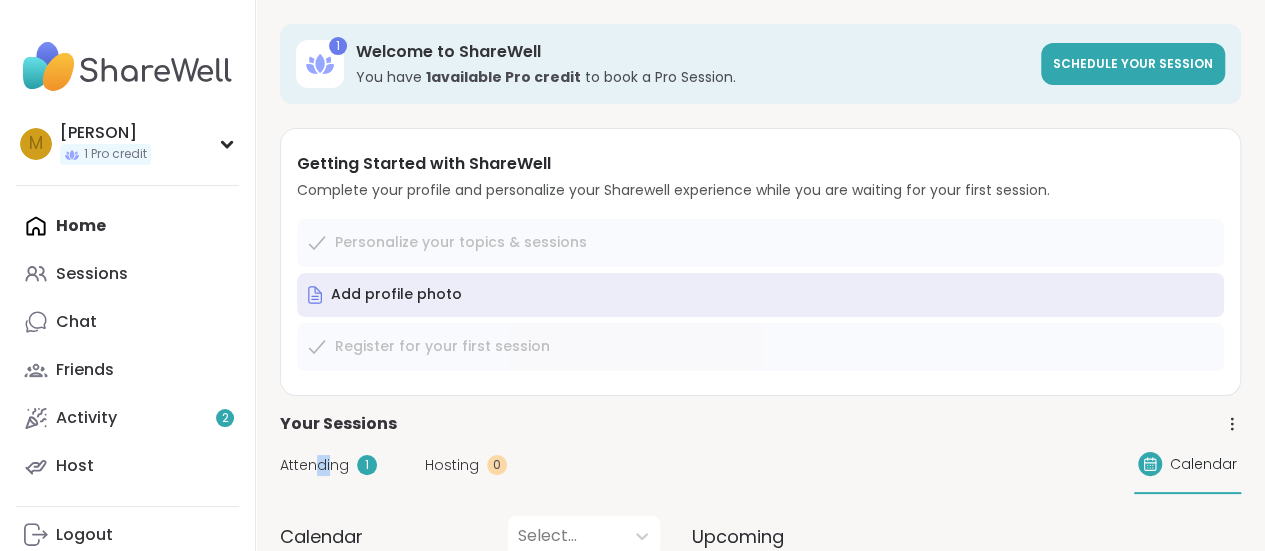drag, startPoint x: 330, startPoint y: 441, endPoint x: 318, endPoint y: 472, distance: 33.24154 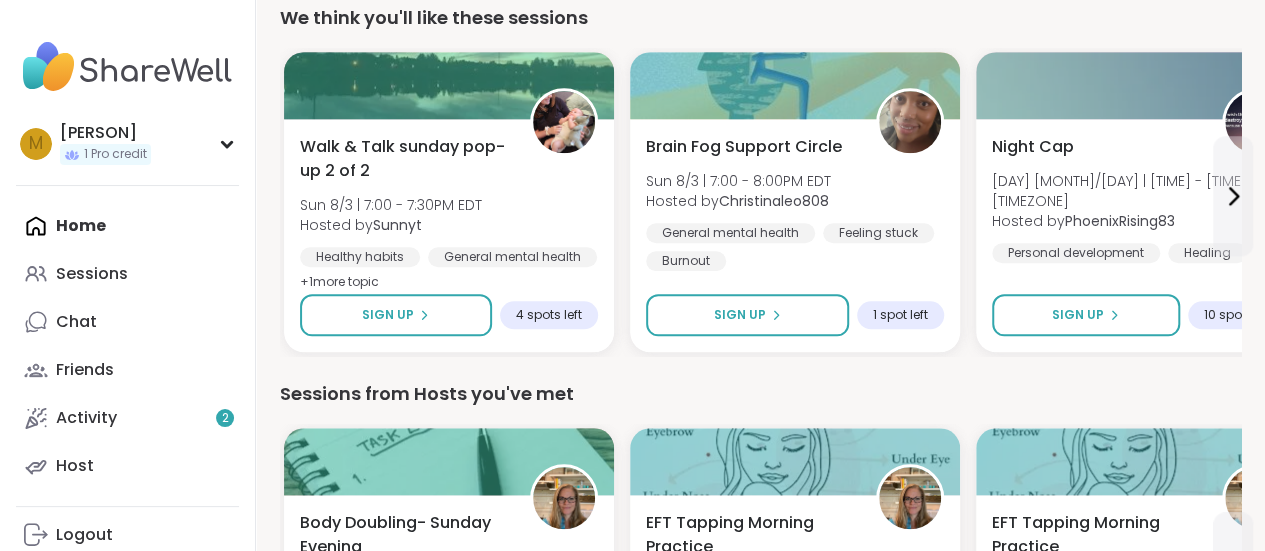 scroll, scrollTop: 843, scrollLeft: 0, axis: vertical 